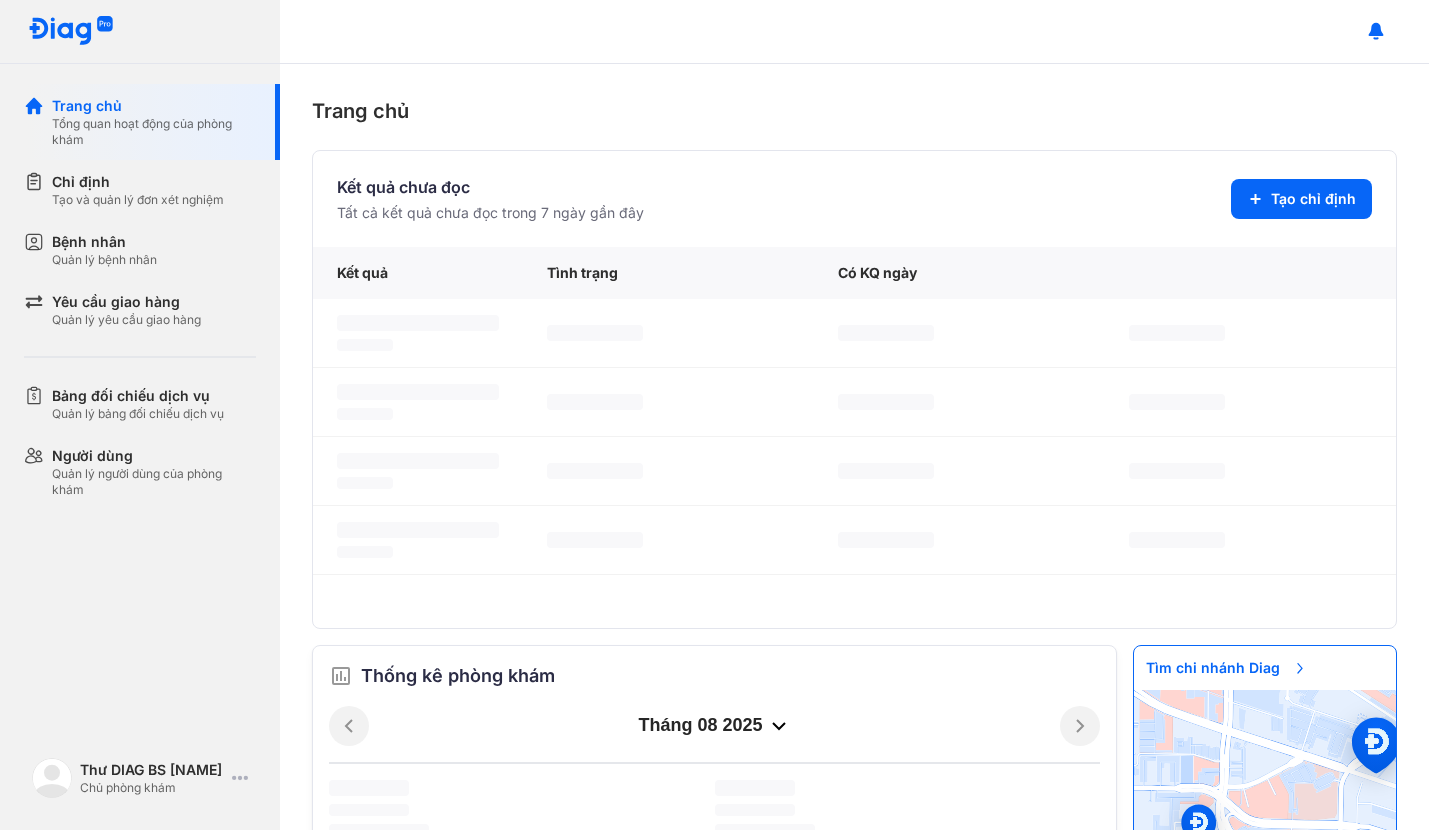 scroll, scrollTop: 0, scrollLeft: 0, axis: both 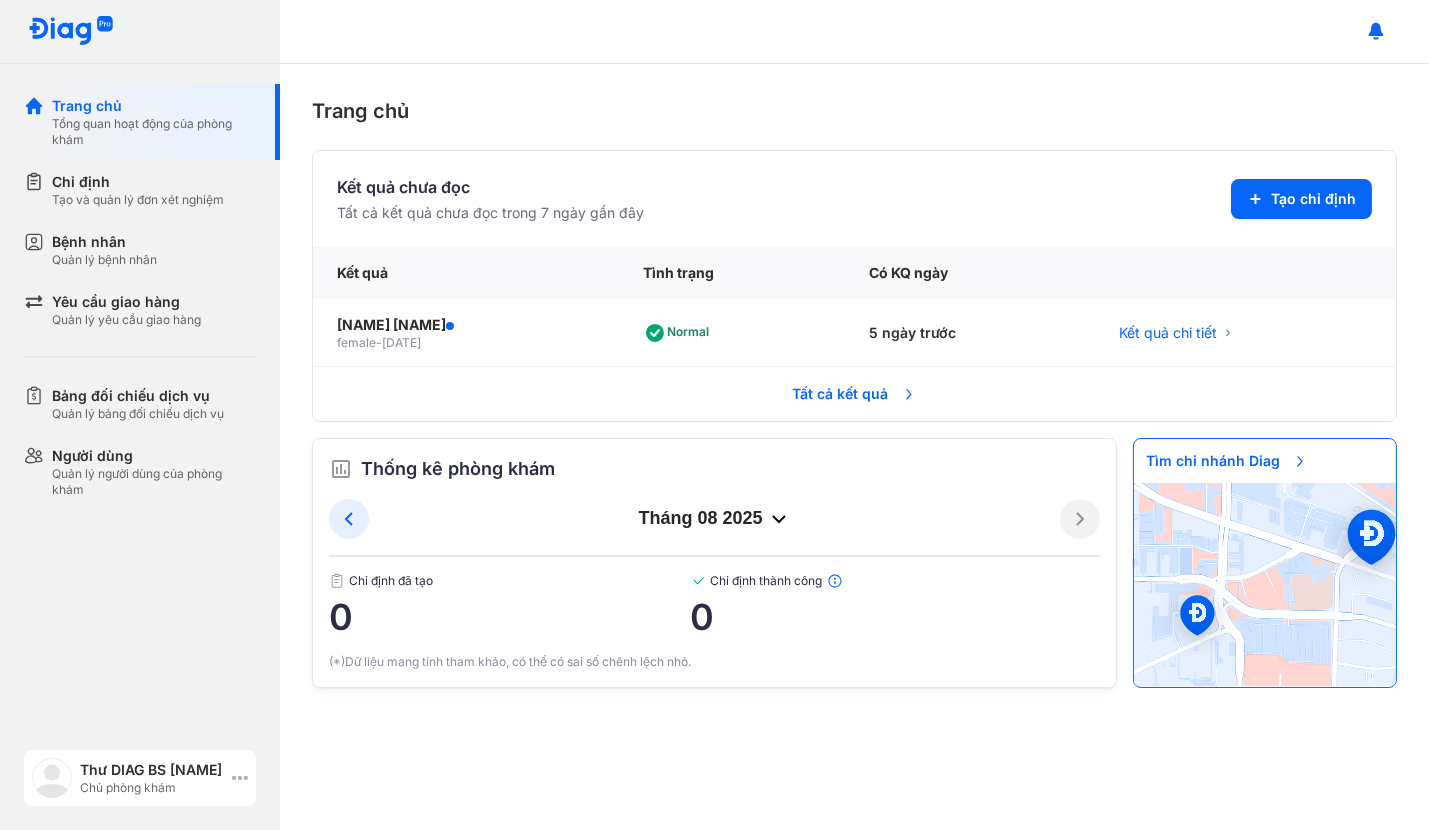 click on "Thư DIAG  BS Nguyễn Huy Tiến" at bounding box center [152, 770] 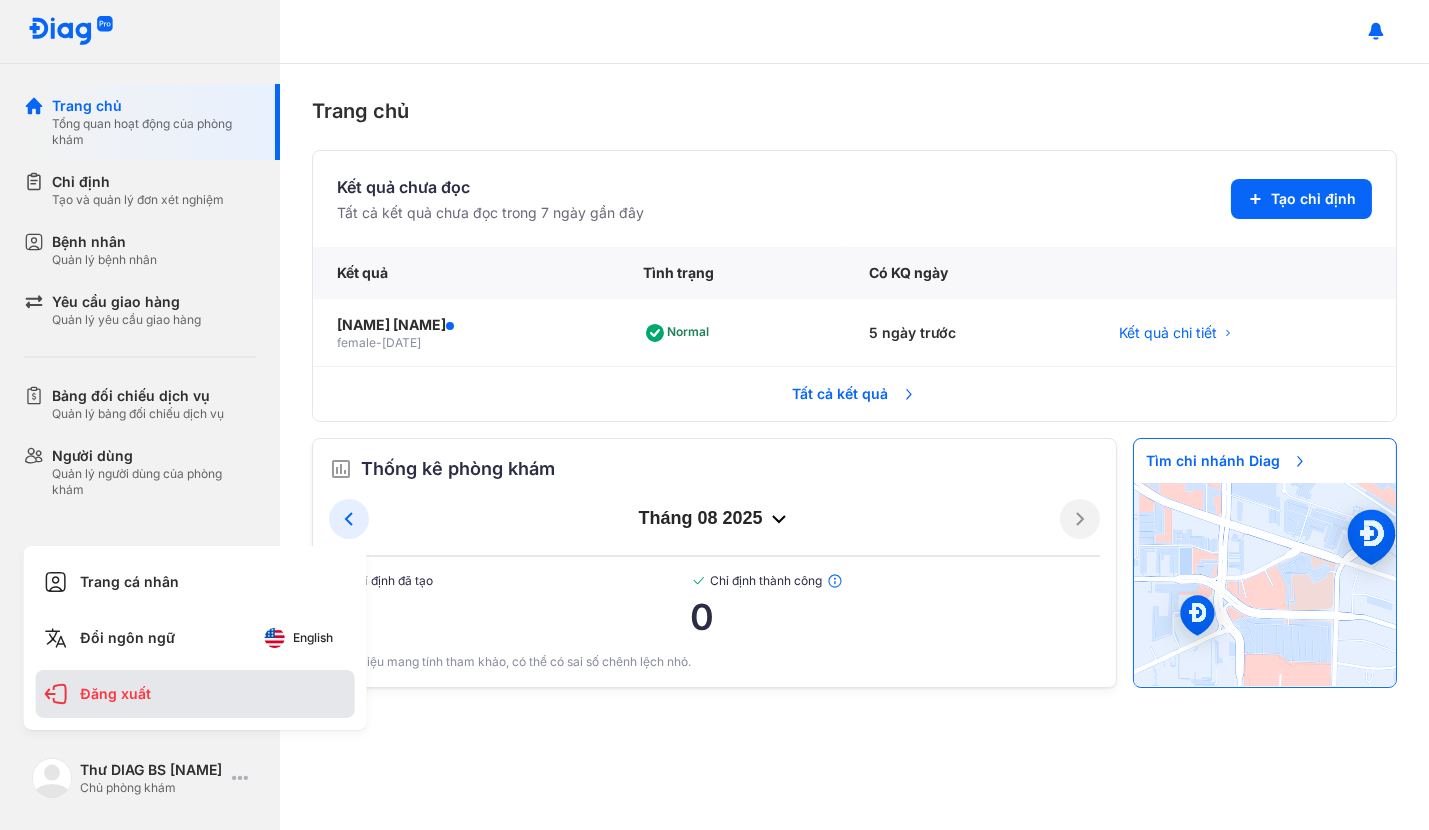 click on "Đăng xuất" 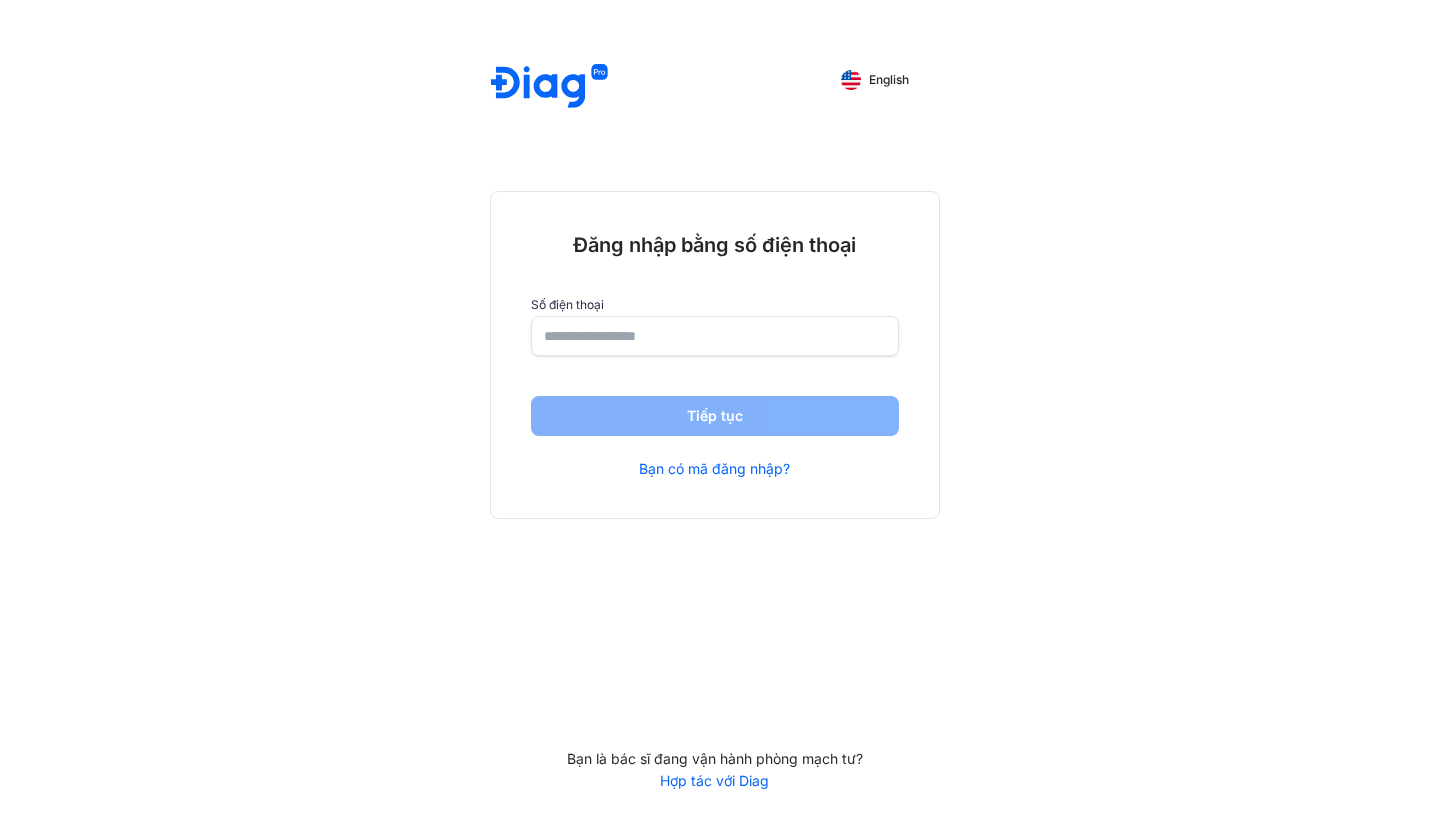 scroll, scrollTop: 0, scrollLeft: 0, axis: both 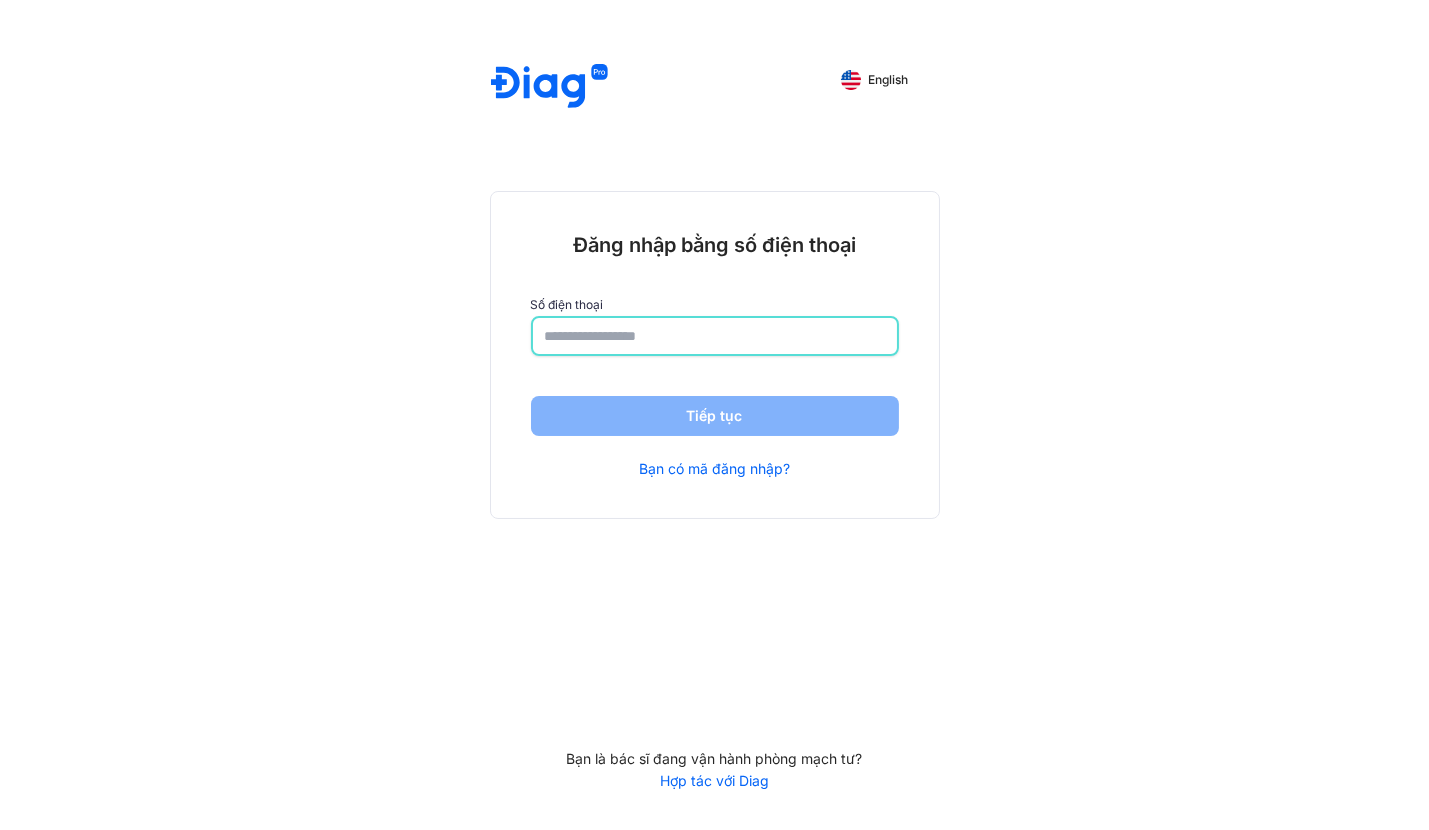 click 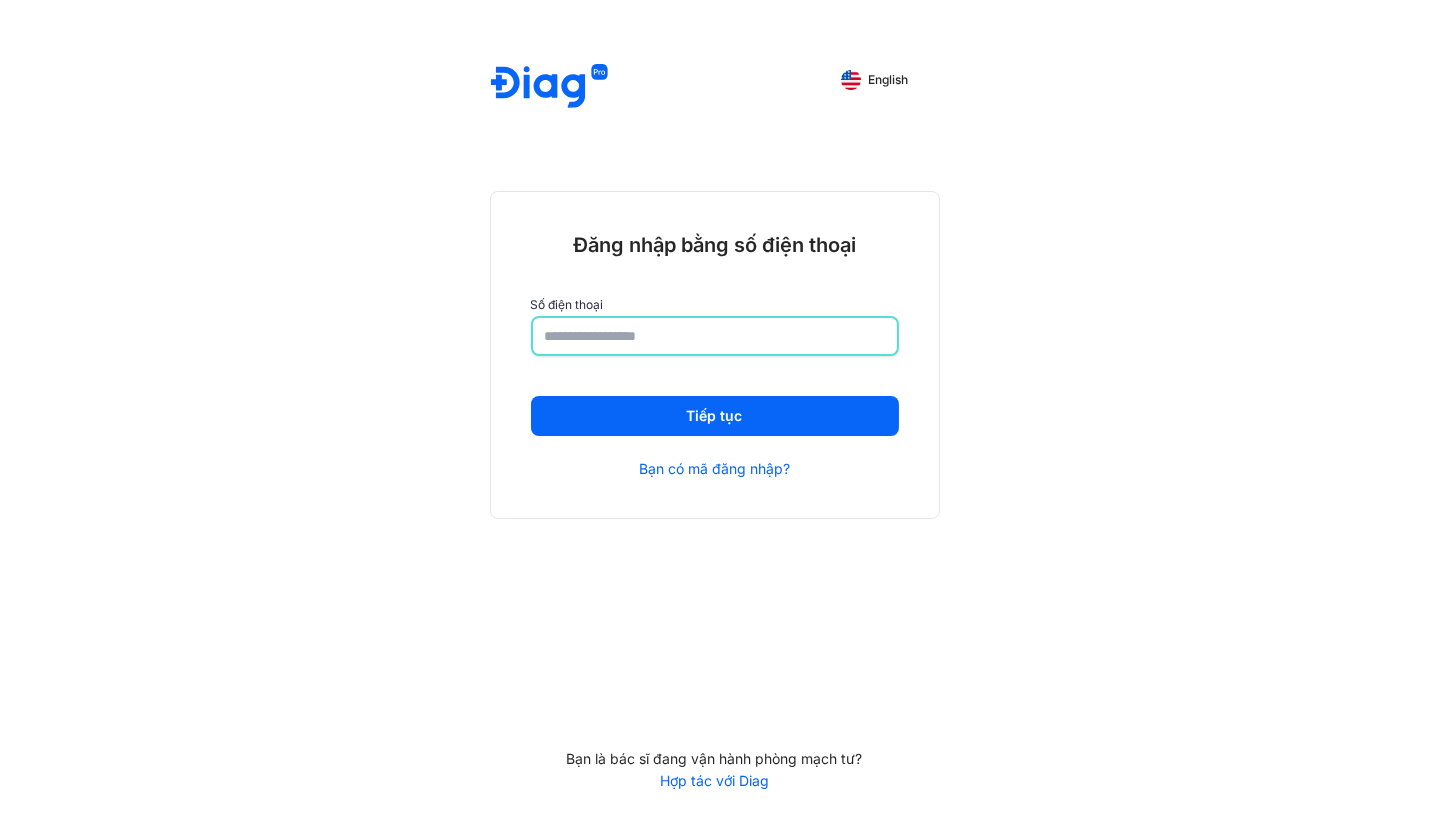 type on "**********" 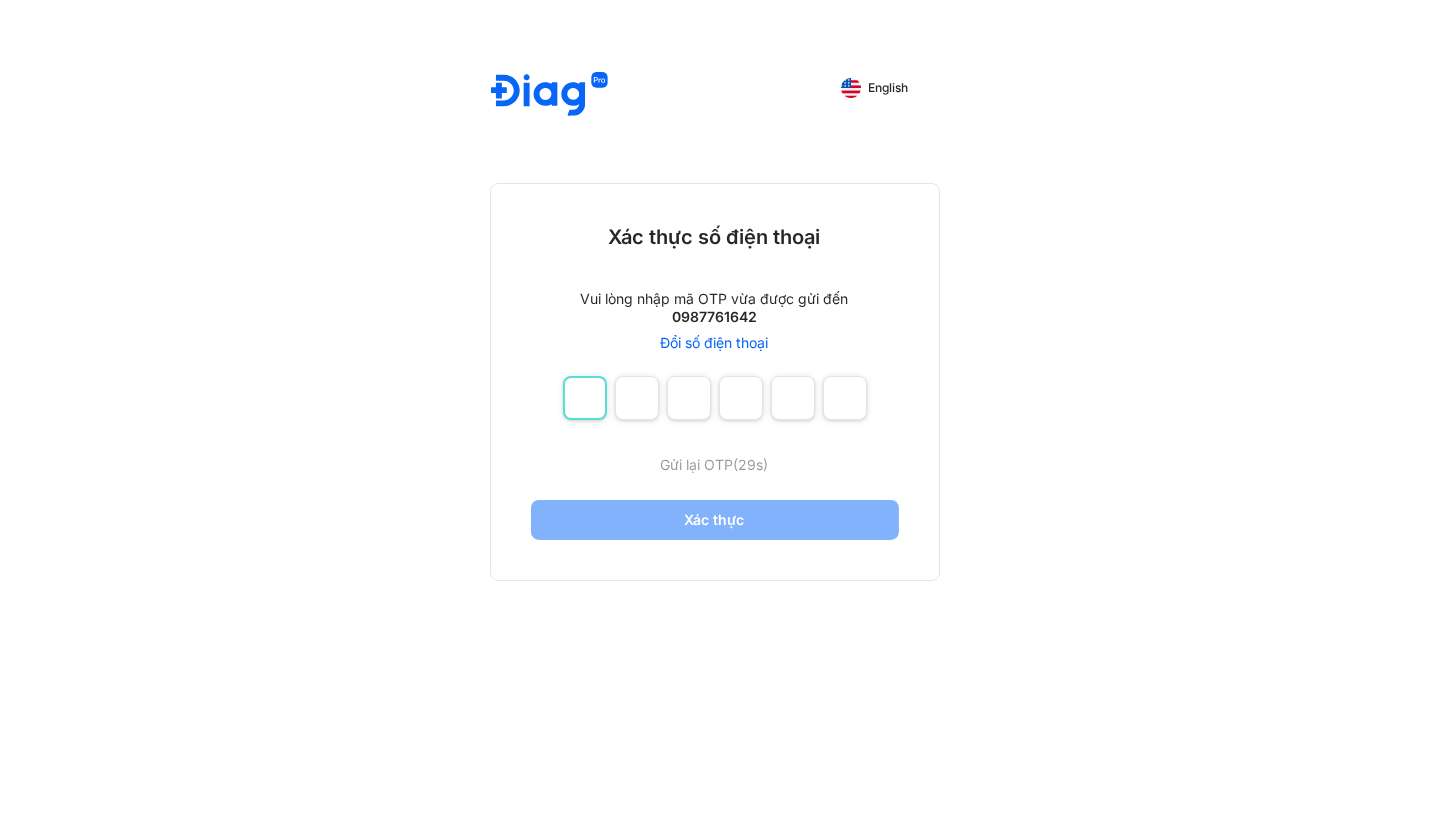 click at bounding box center (585, 398) 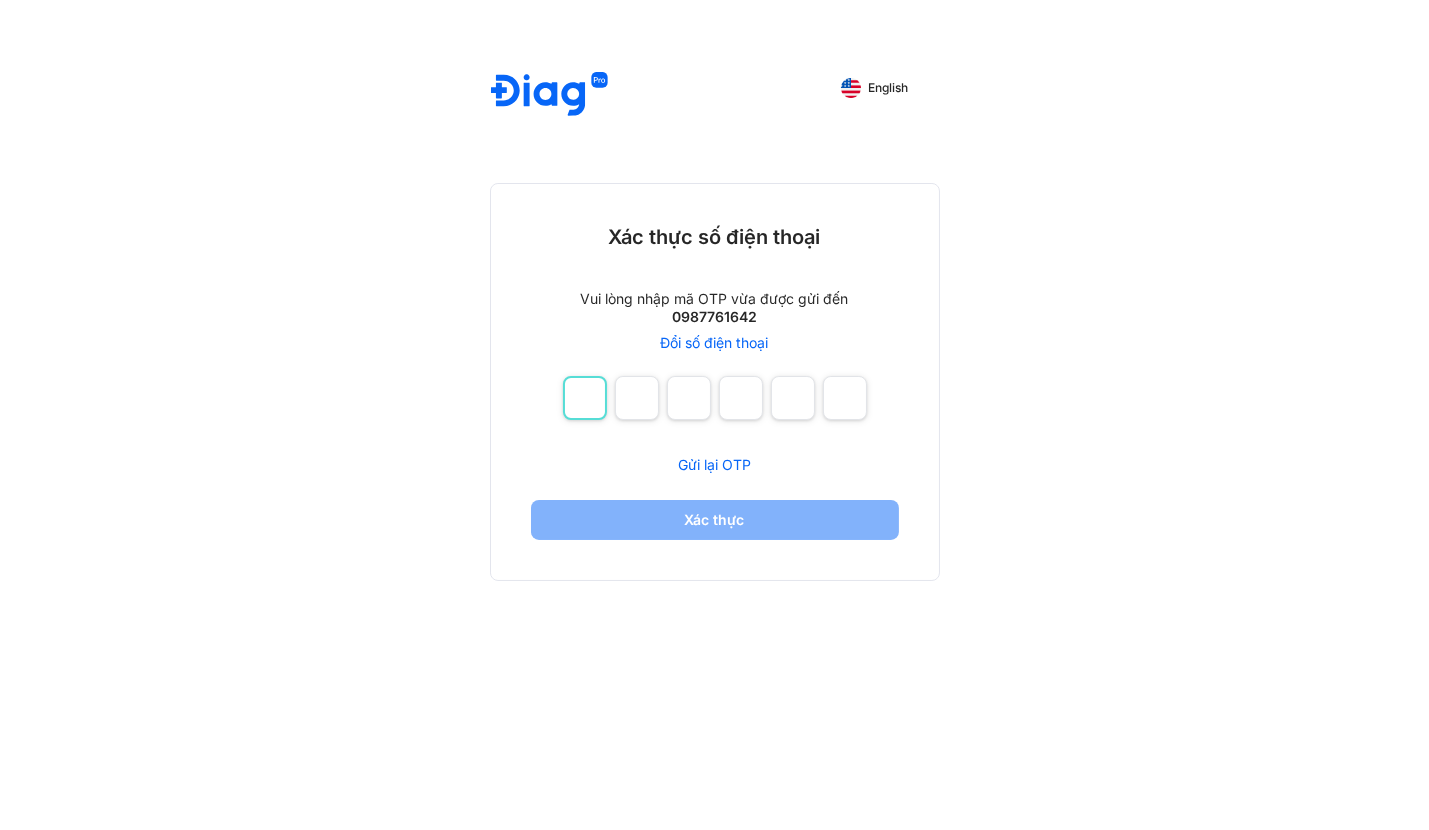 type on "*" 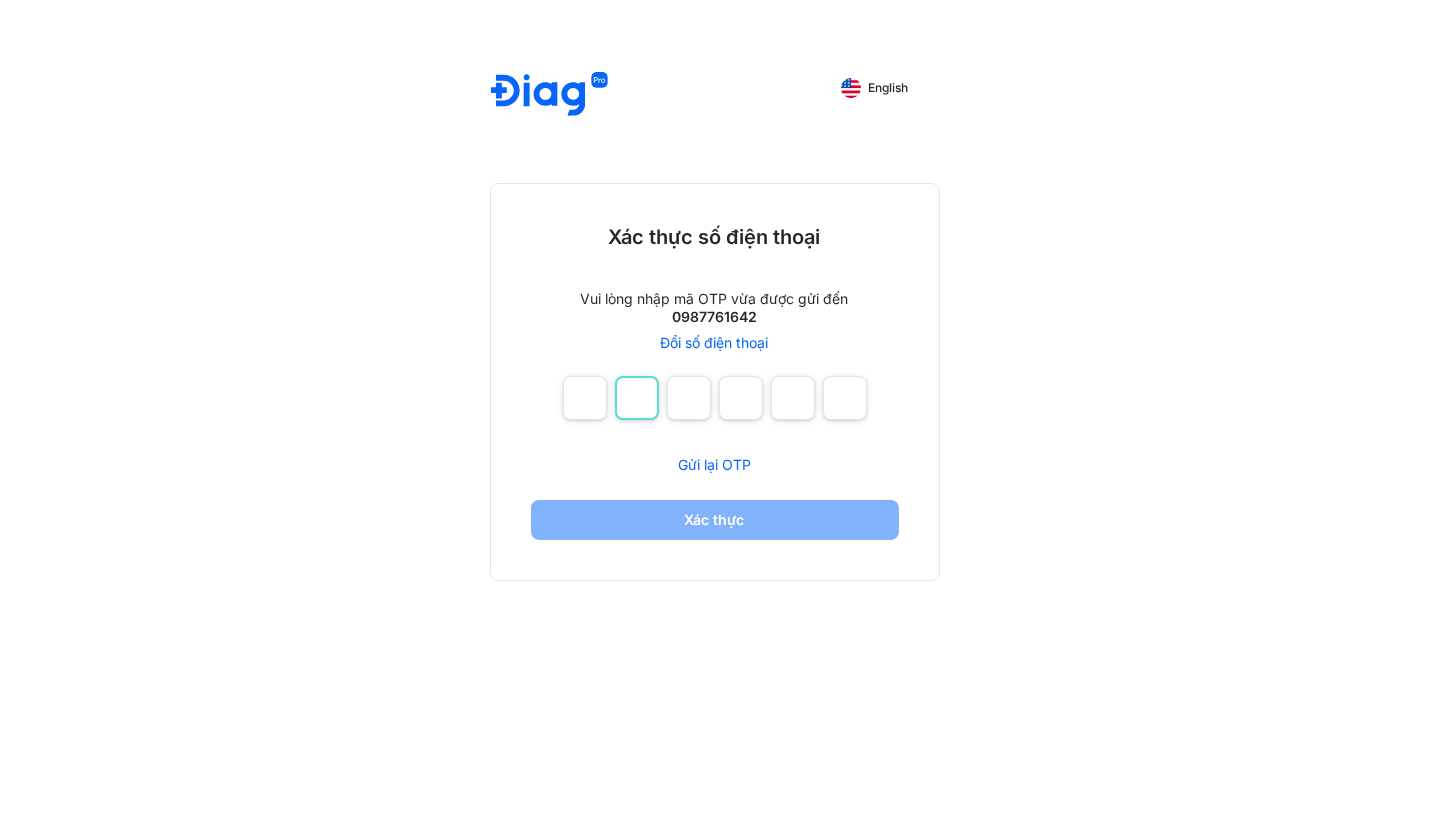 type on "*" 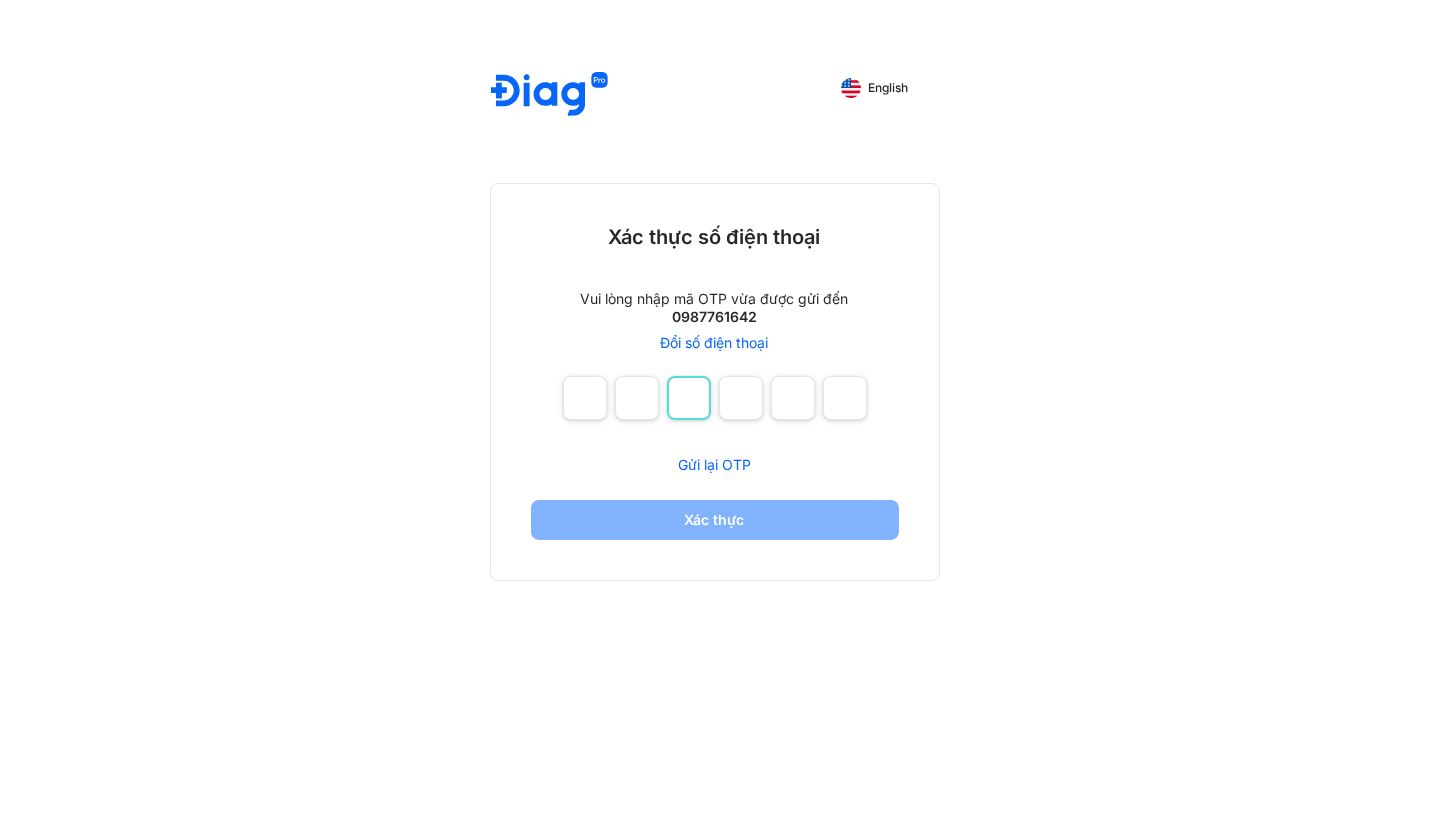 type on "*" 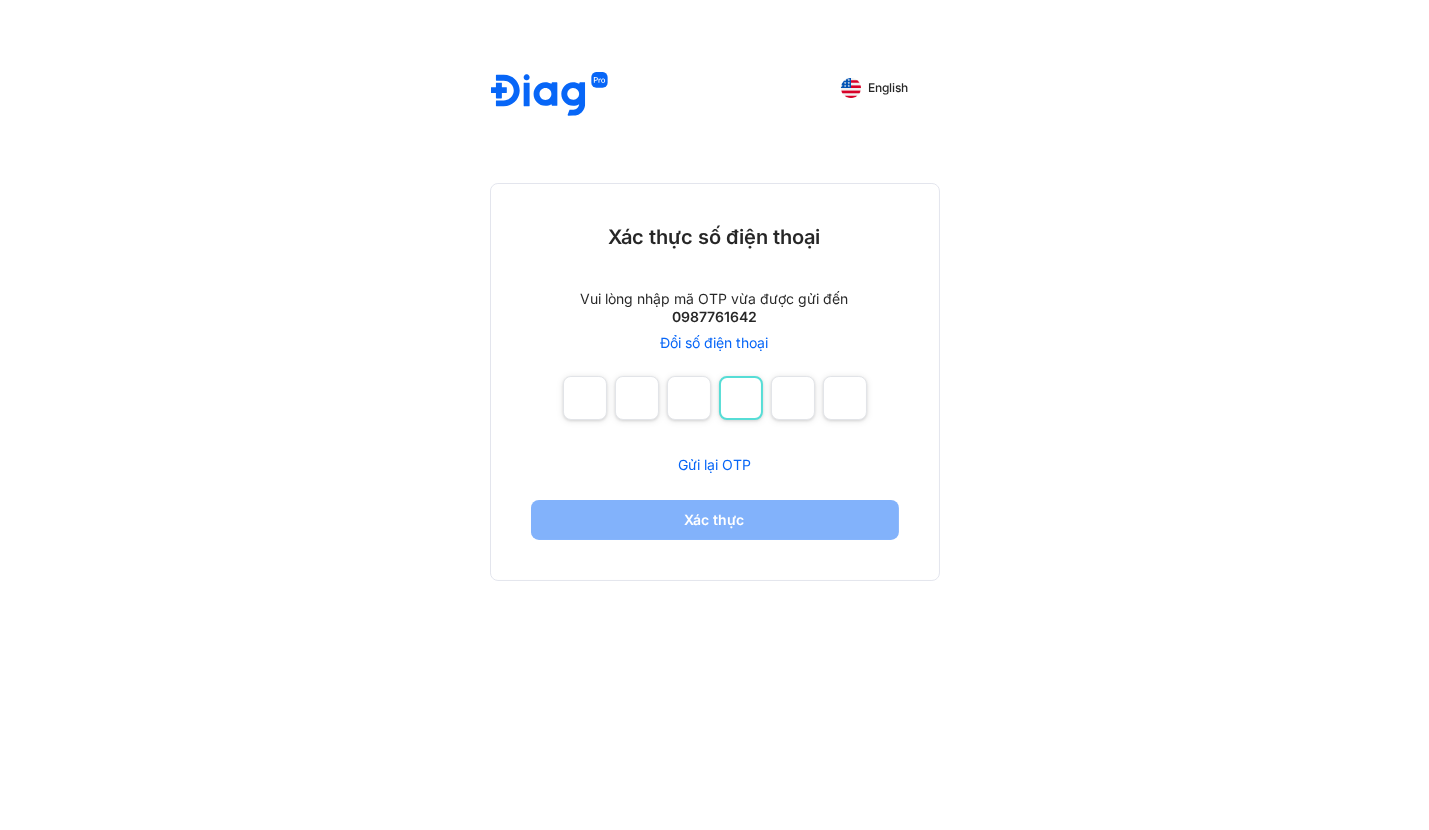type on "*" 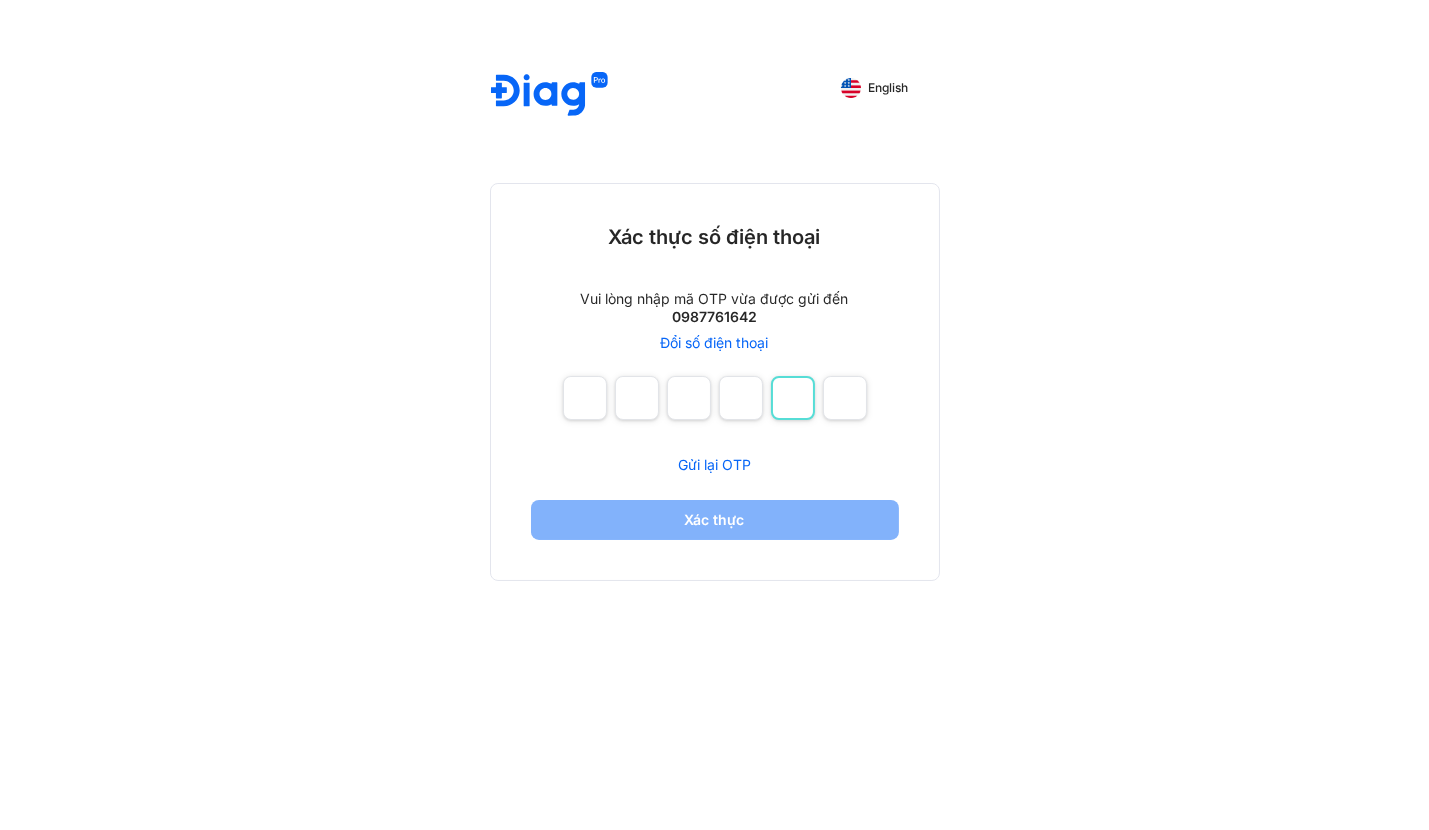 type on "*" 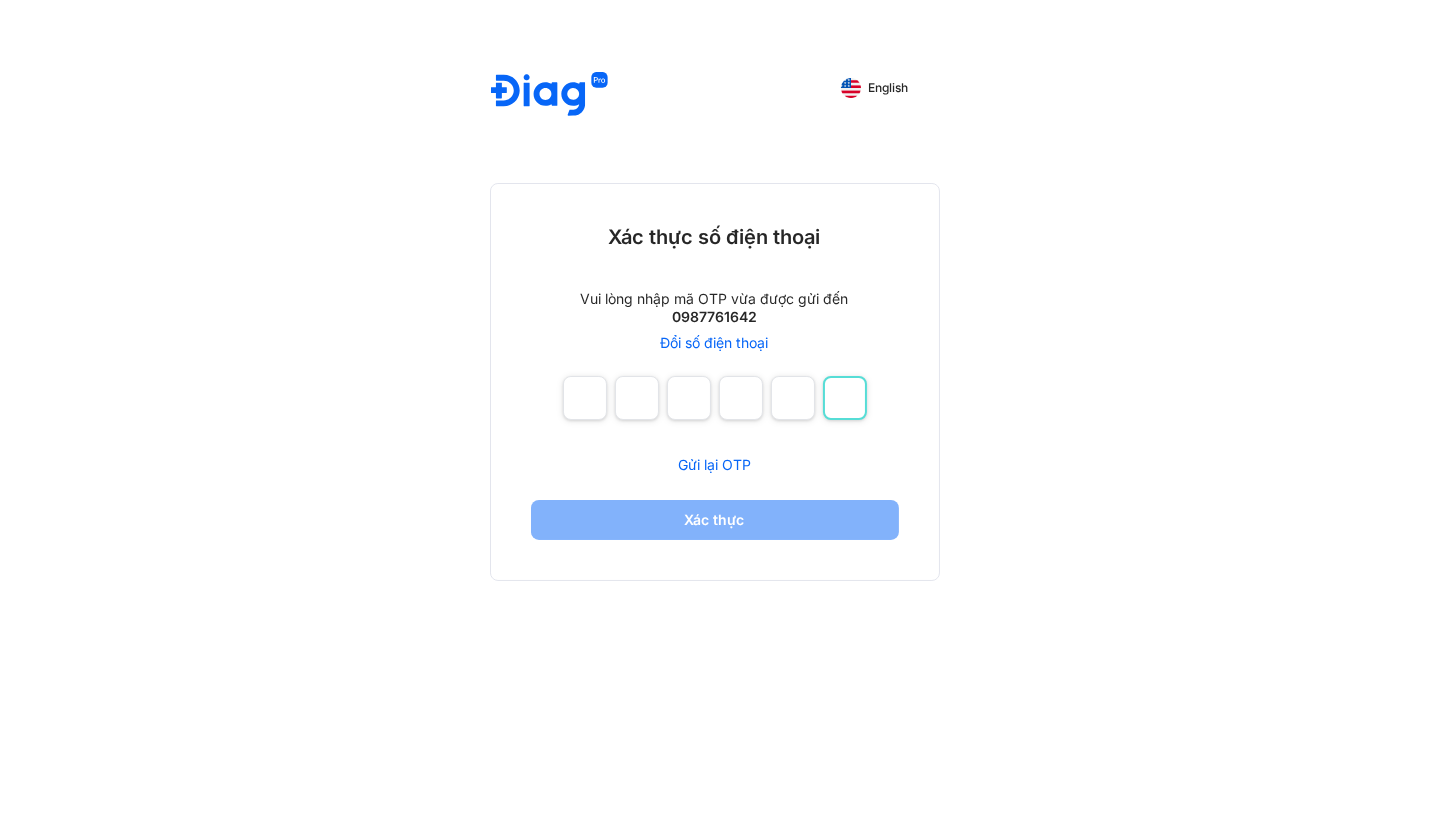type on "*" 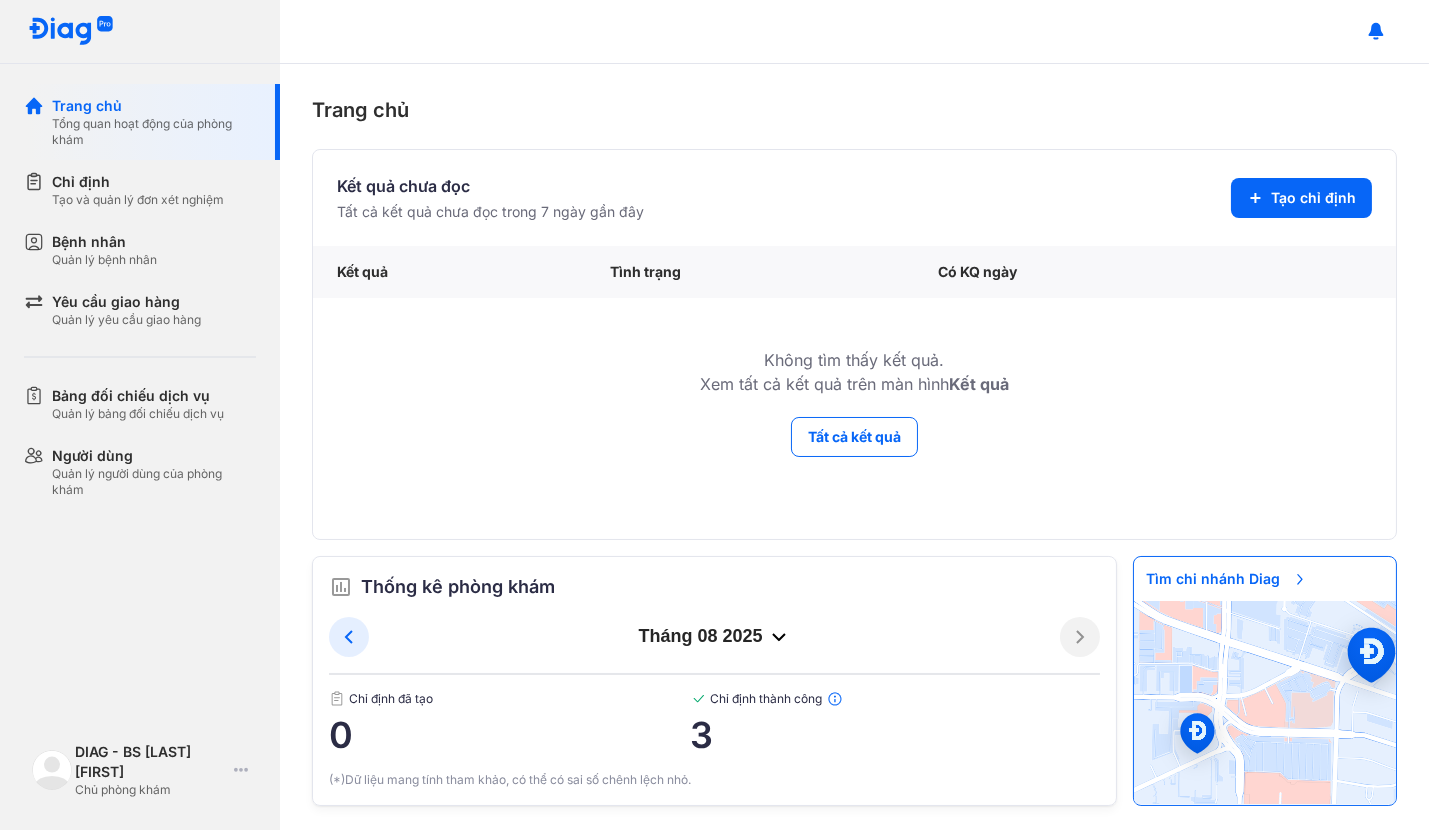 scroll, scrollTop: 0, scrollLeft: 0, axis: both 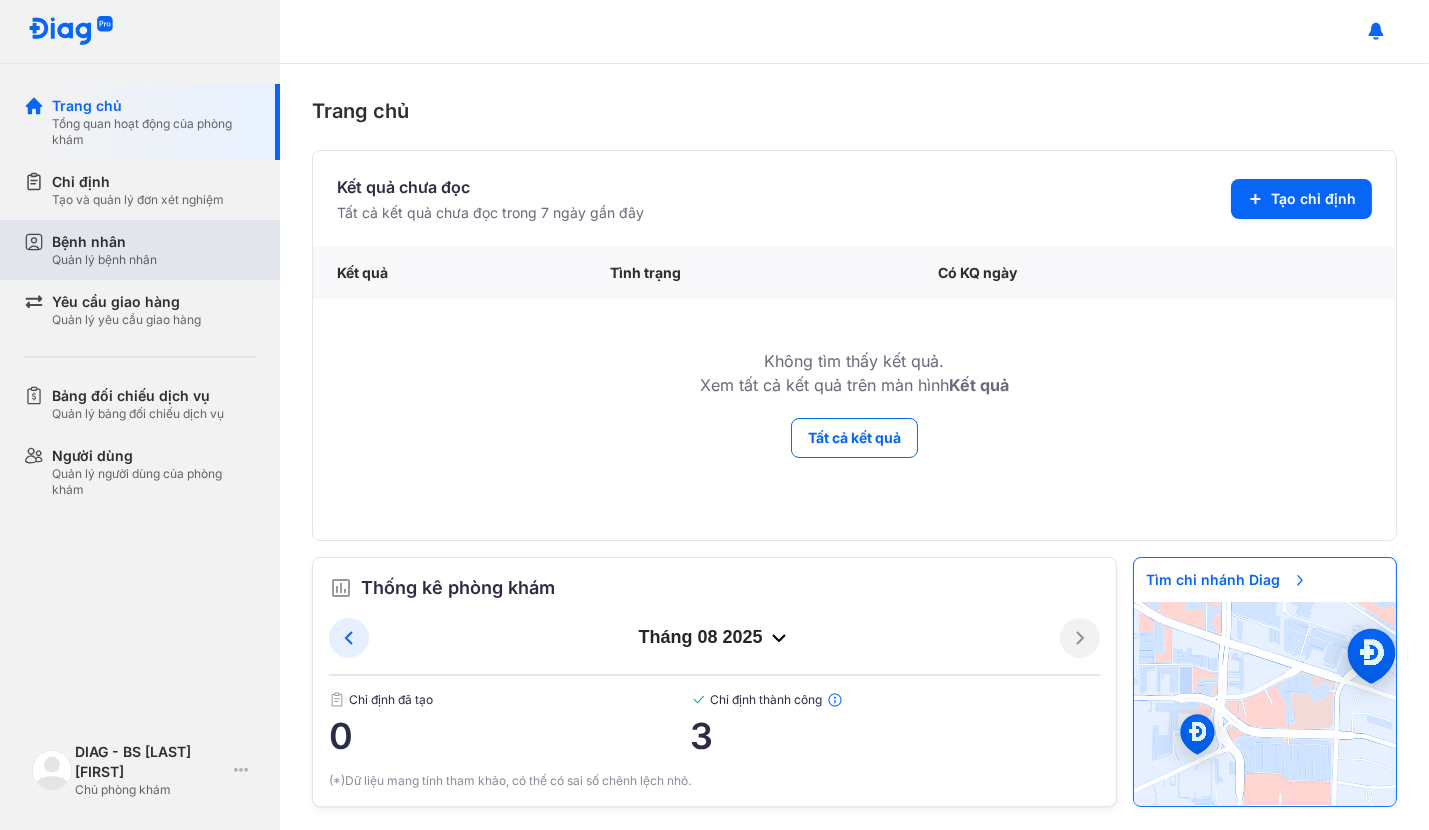 click on "Bệnh nhân" at bounding box center [104, 242] 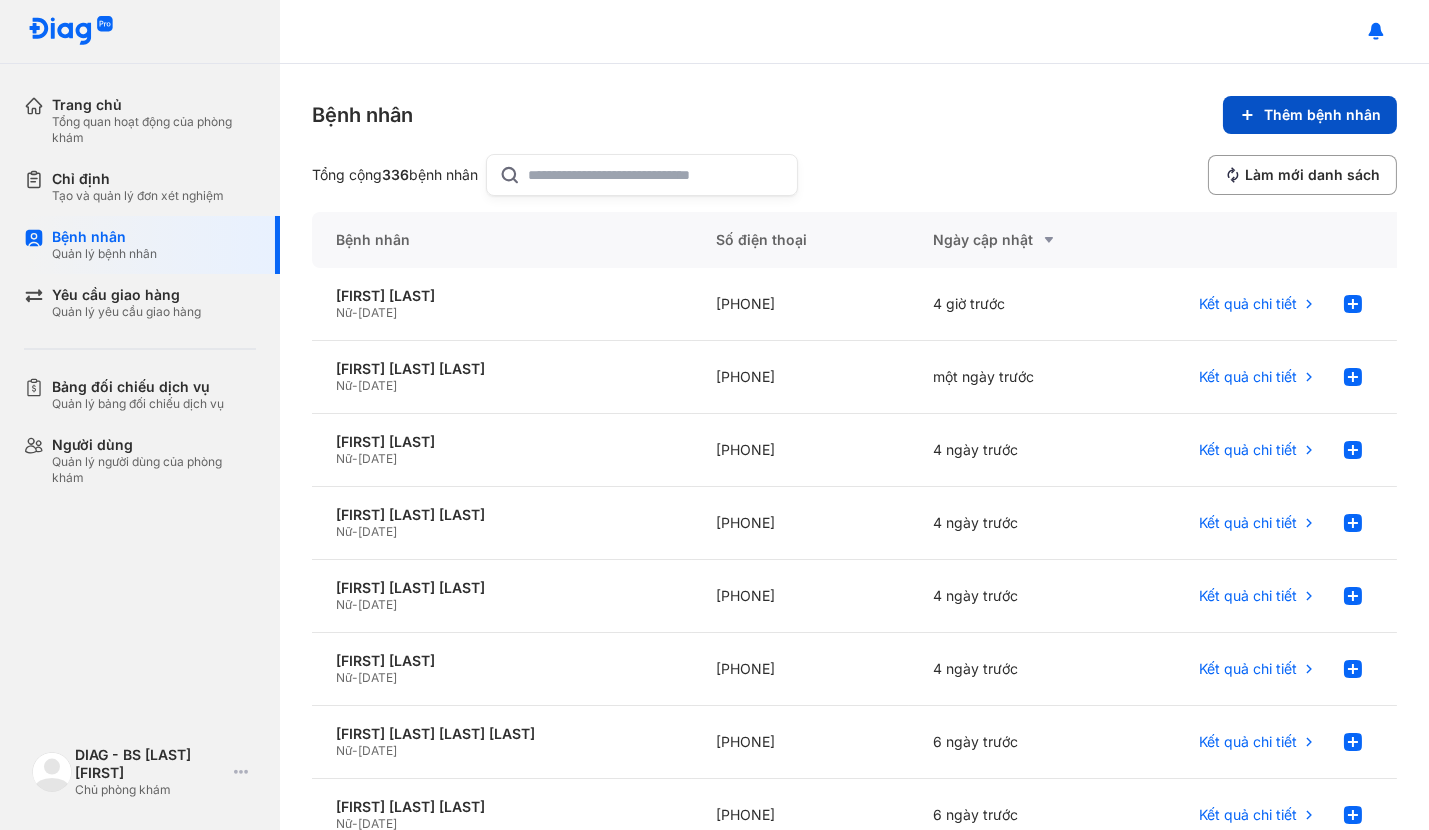 click on "Thêm bệnh nhân" 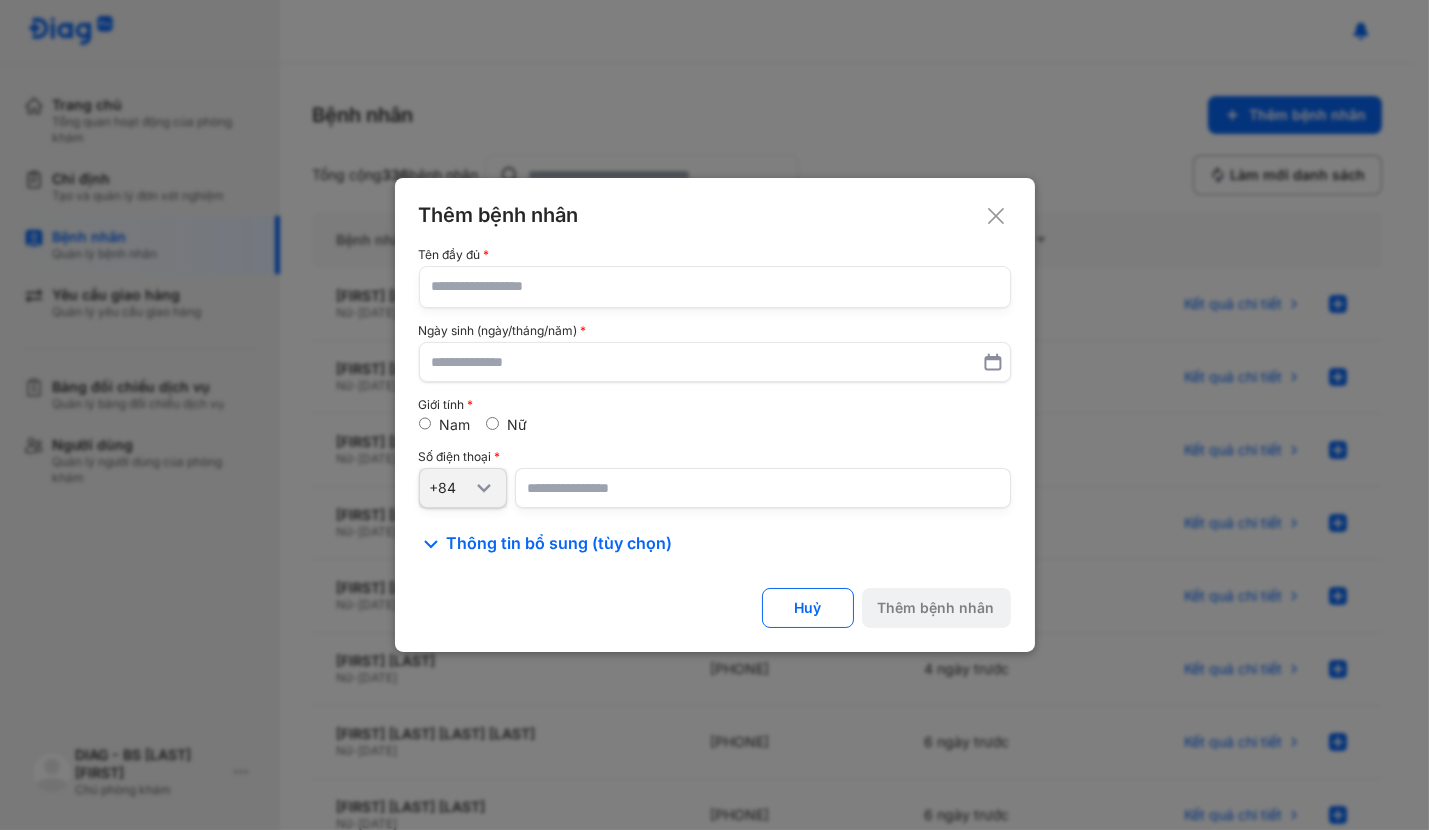 click 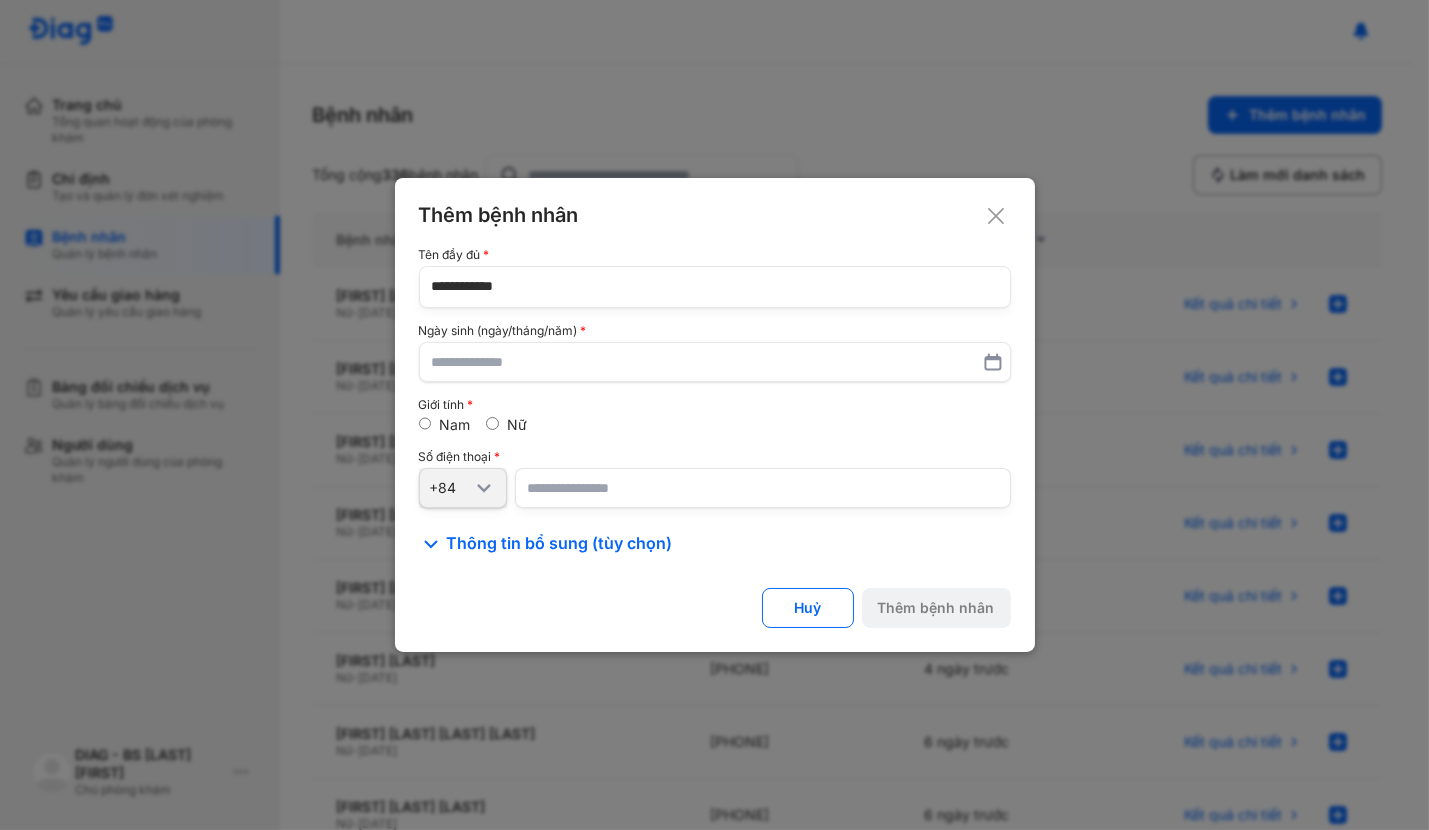 type on "**********" 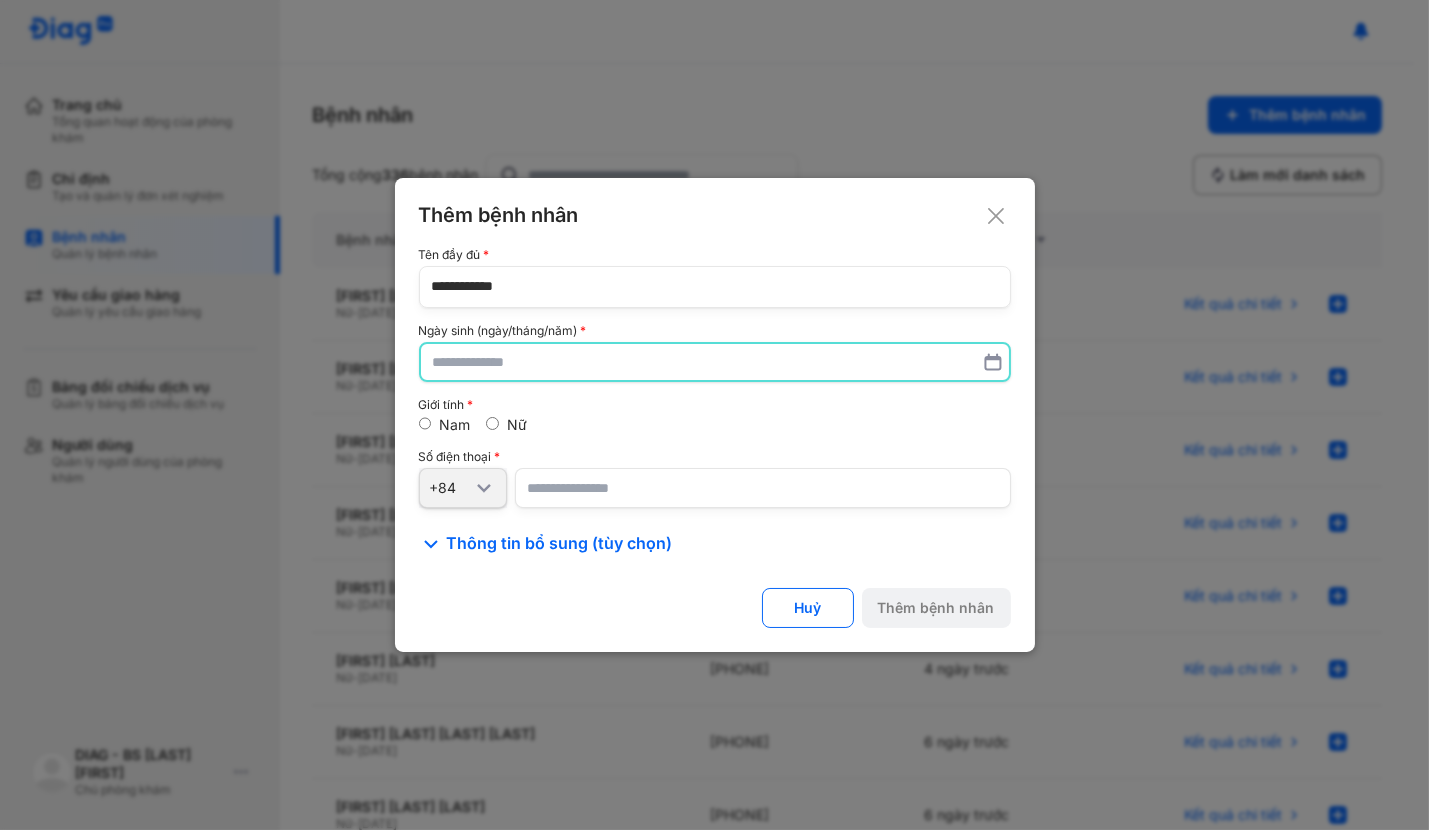 click at bounding box center (715, 362) 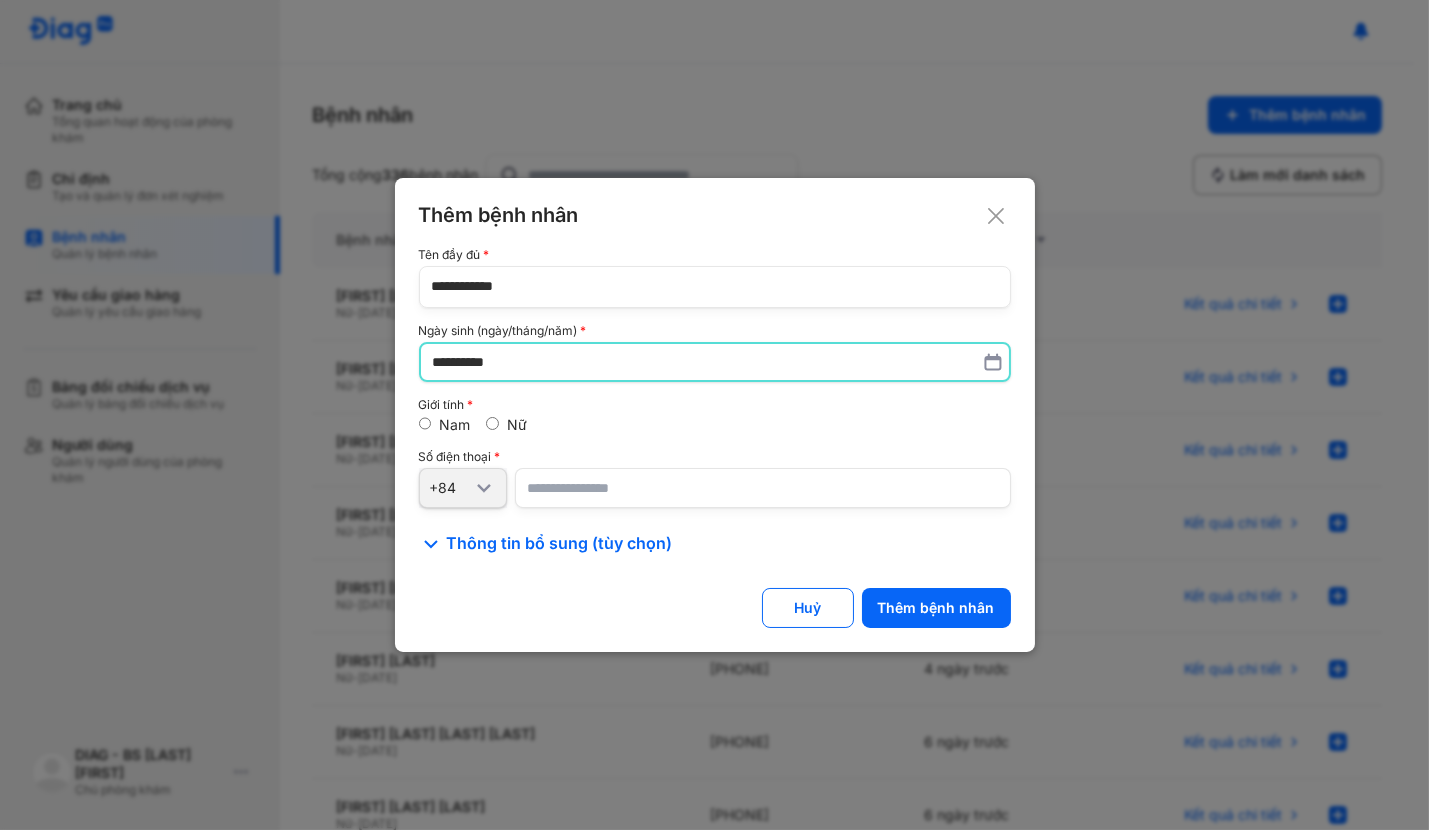type on "**********" 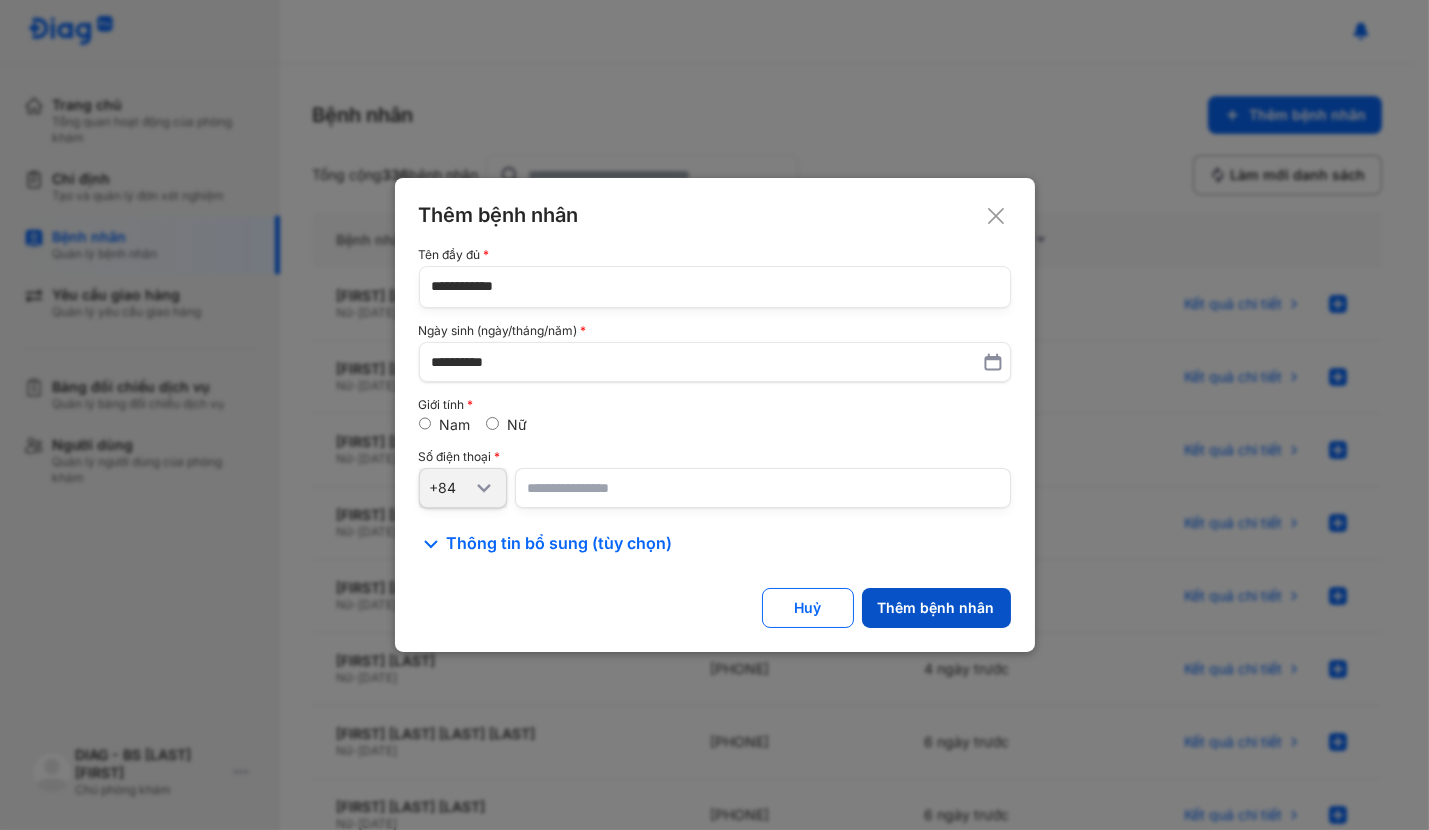 click on "Thêm bệnh nhân" 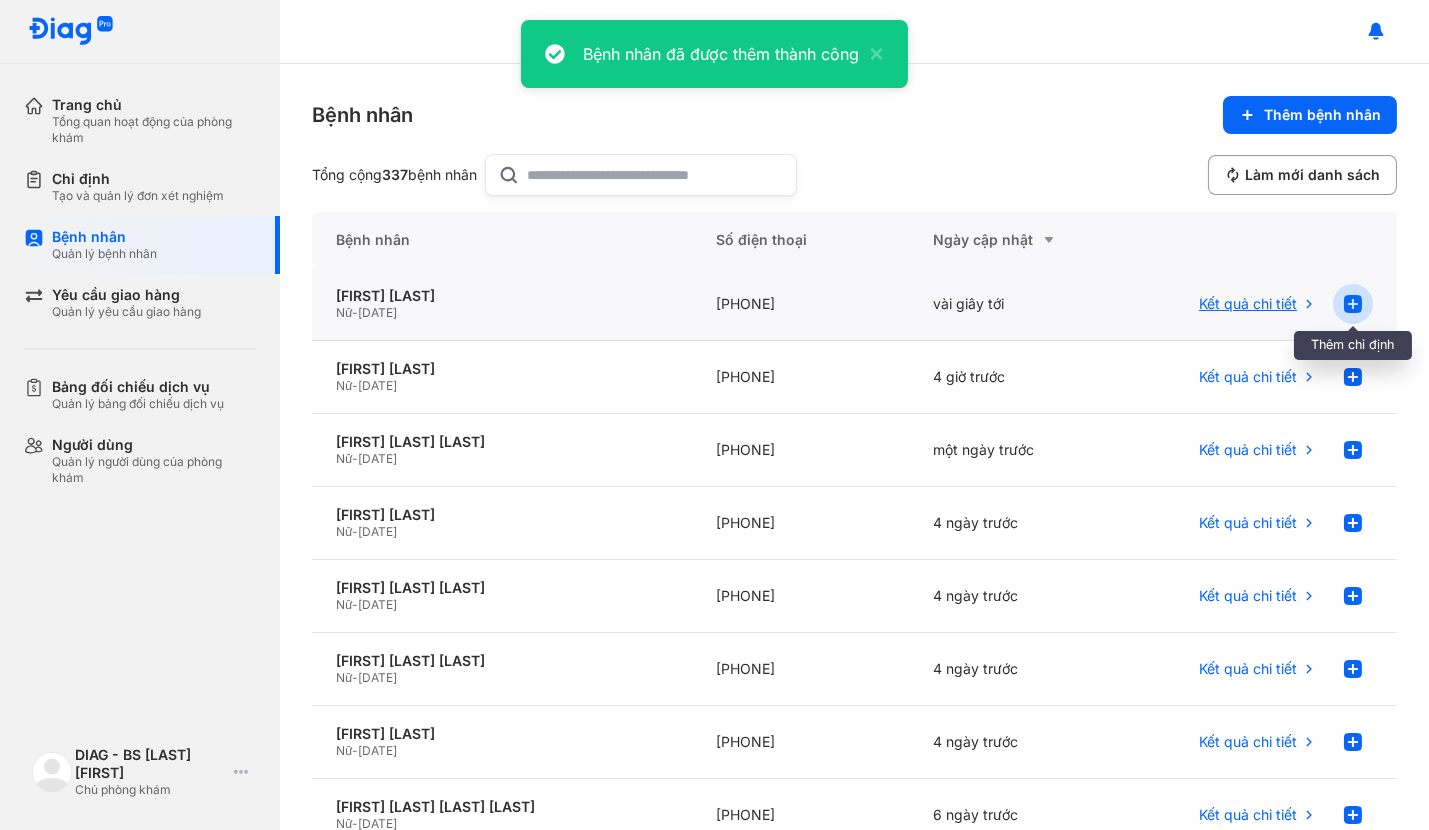 click 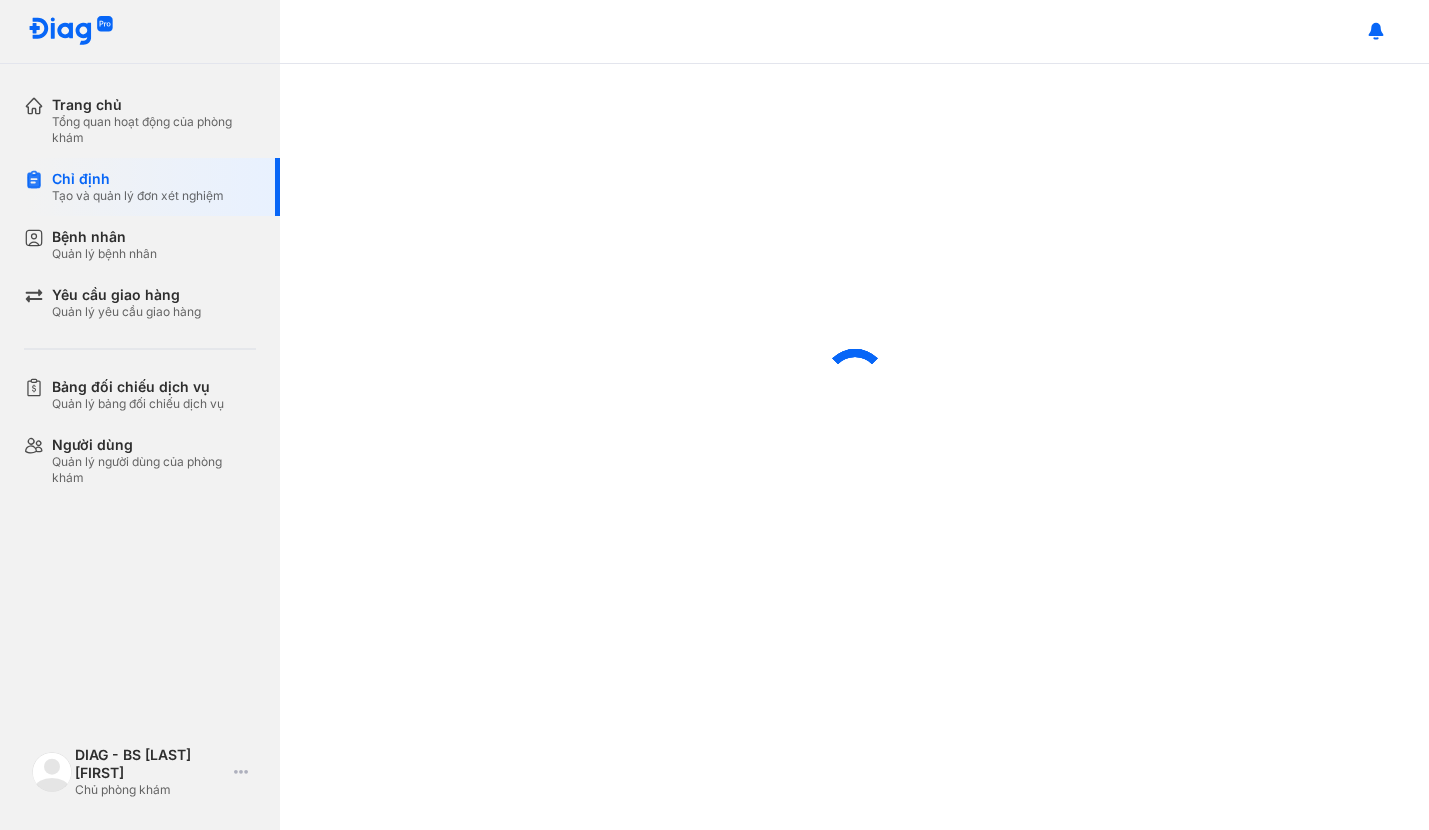 scroll, scrollTop: 0, scrollLeft: 0, axis: both 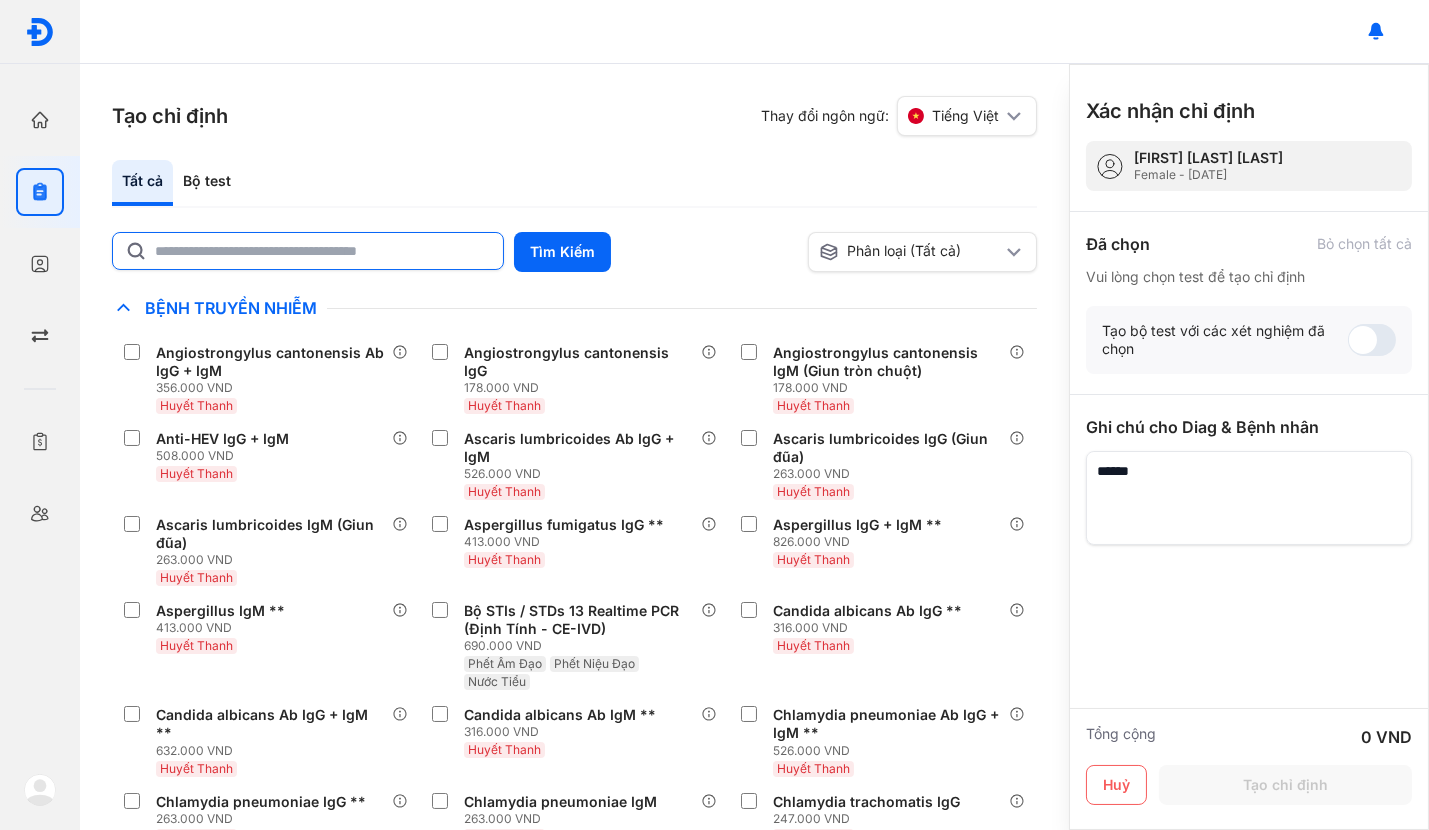 click 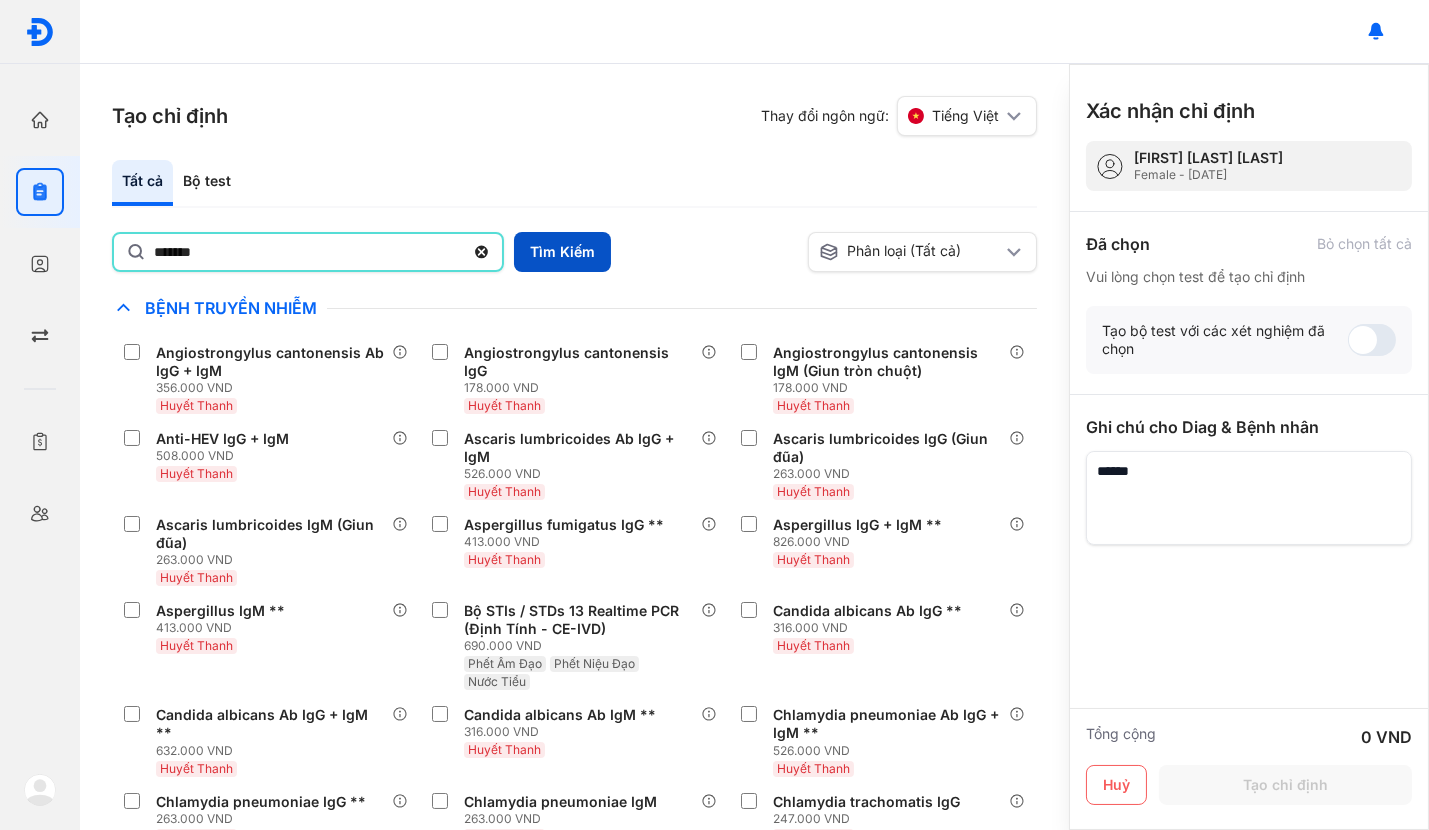 type on "*******" 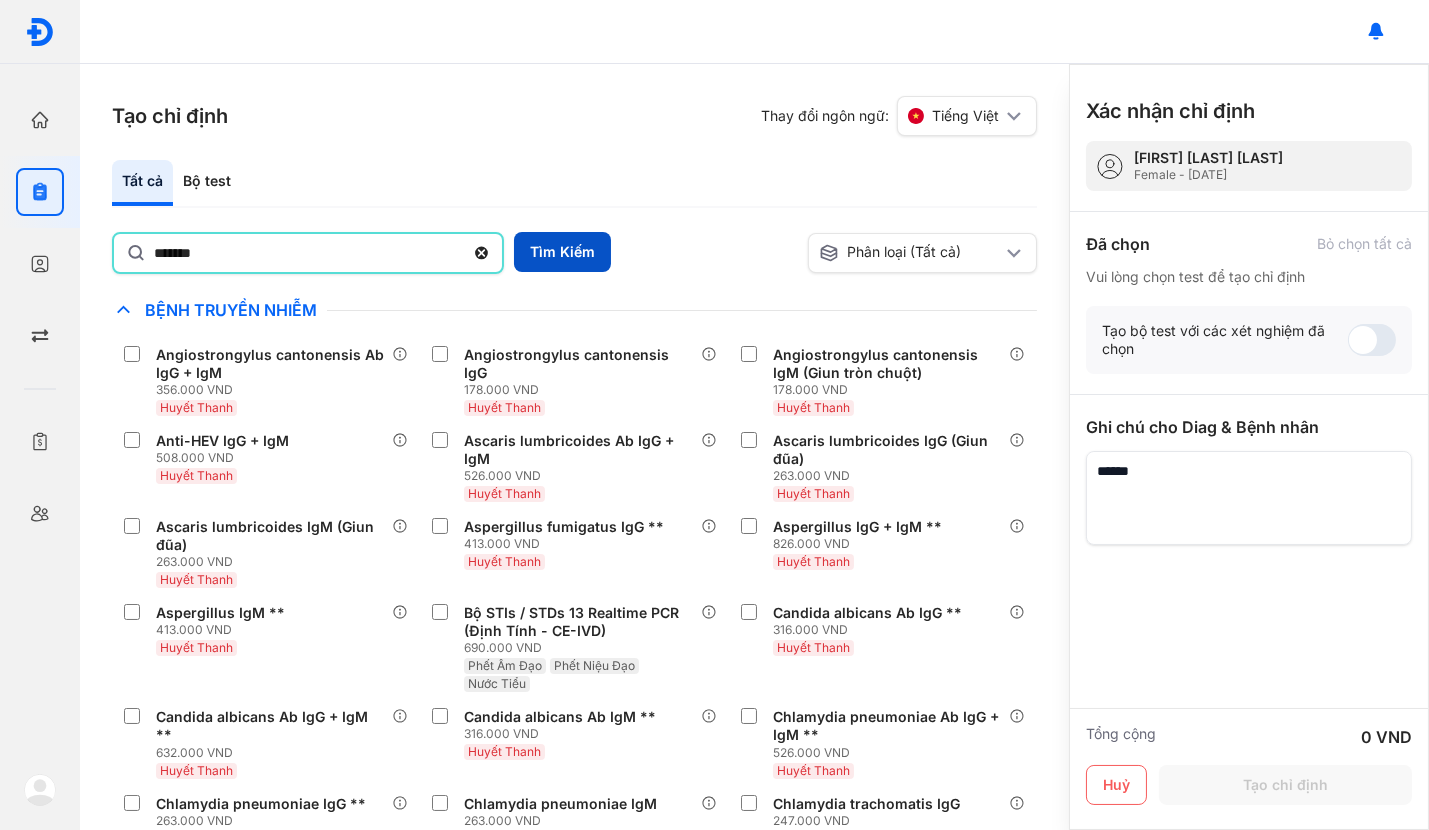click on "Tìm Kiếm" at bounding box center (562, 252) 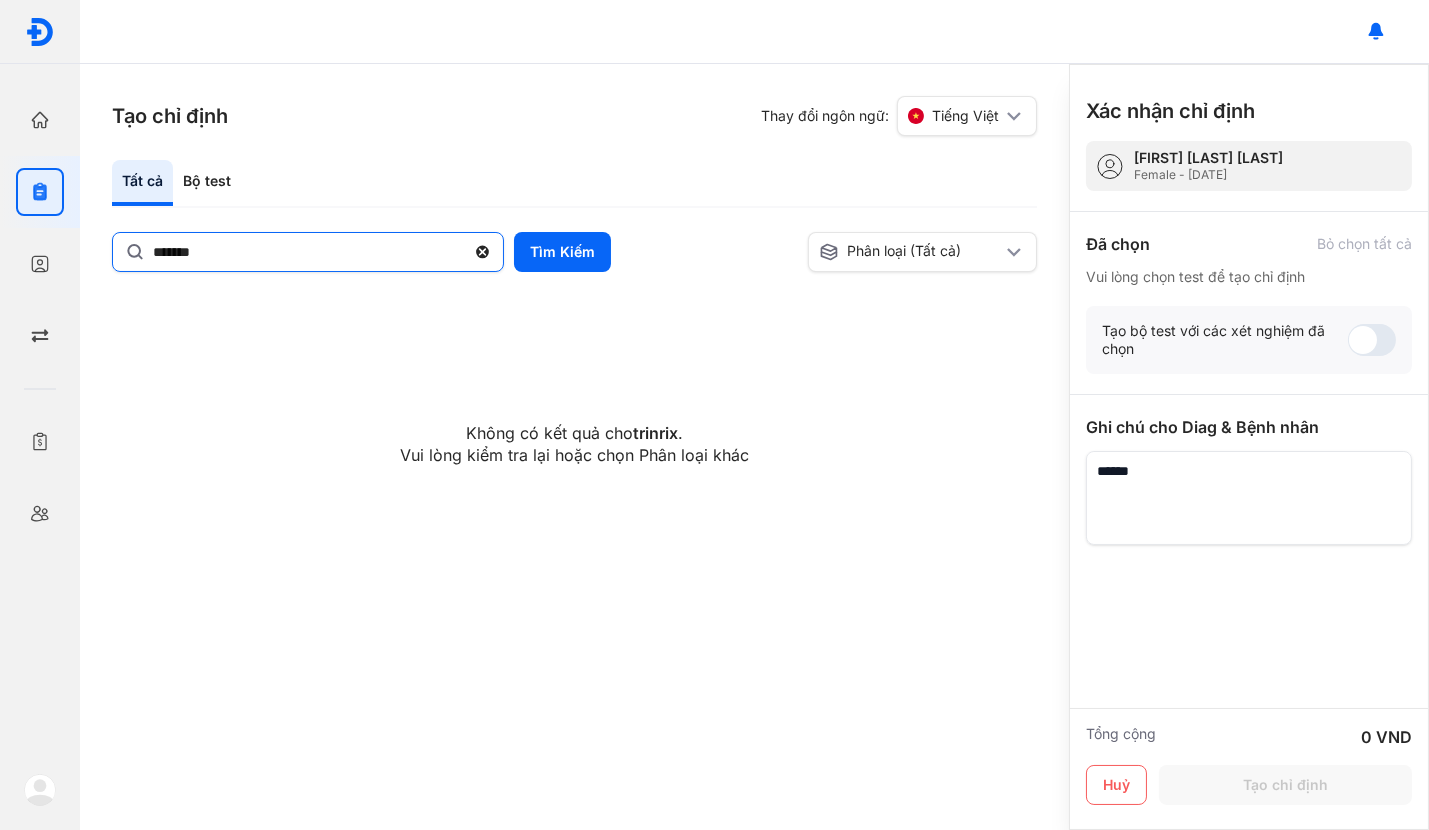 click 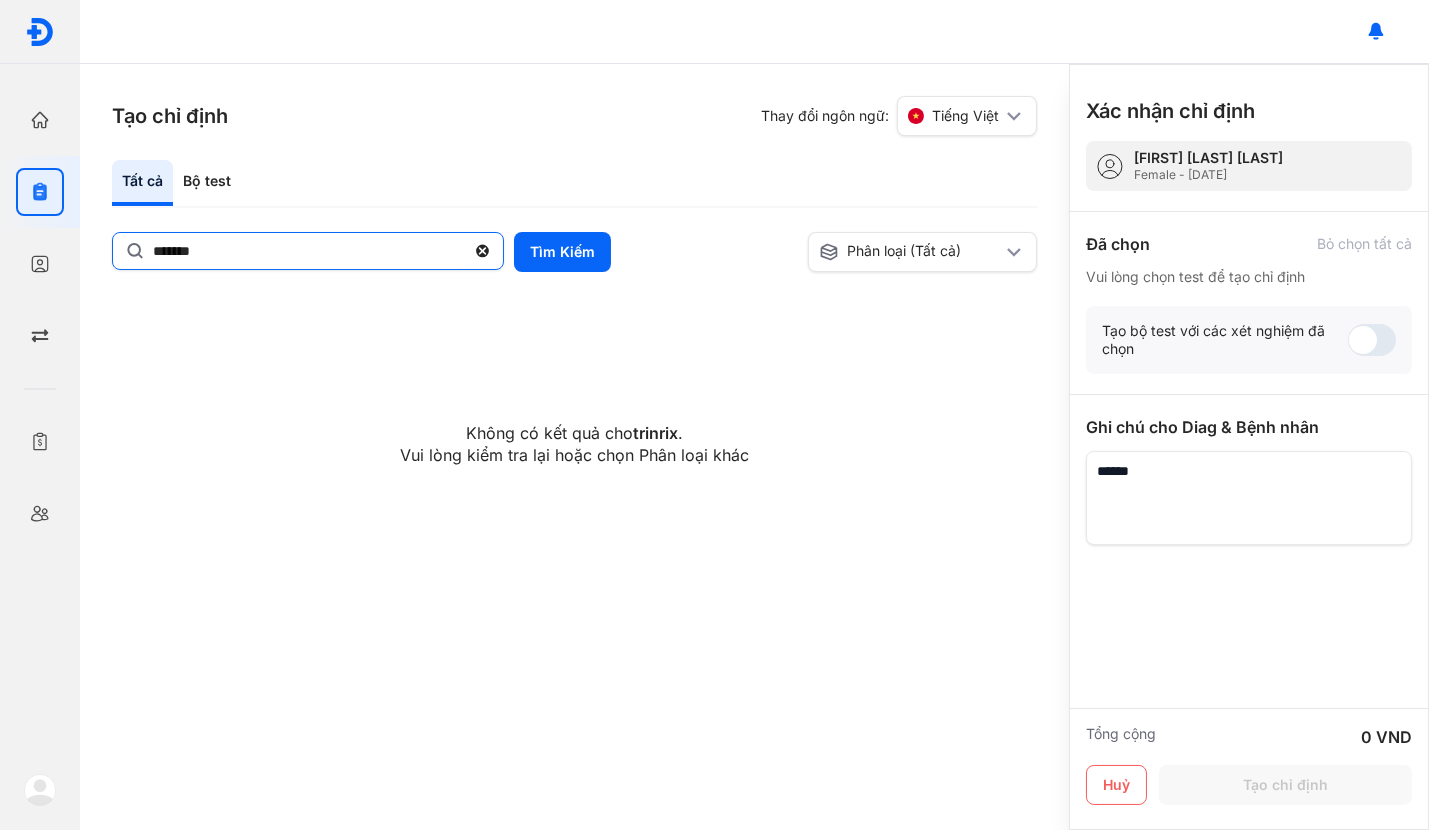 click on "*******" 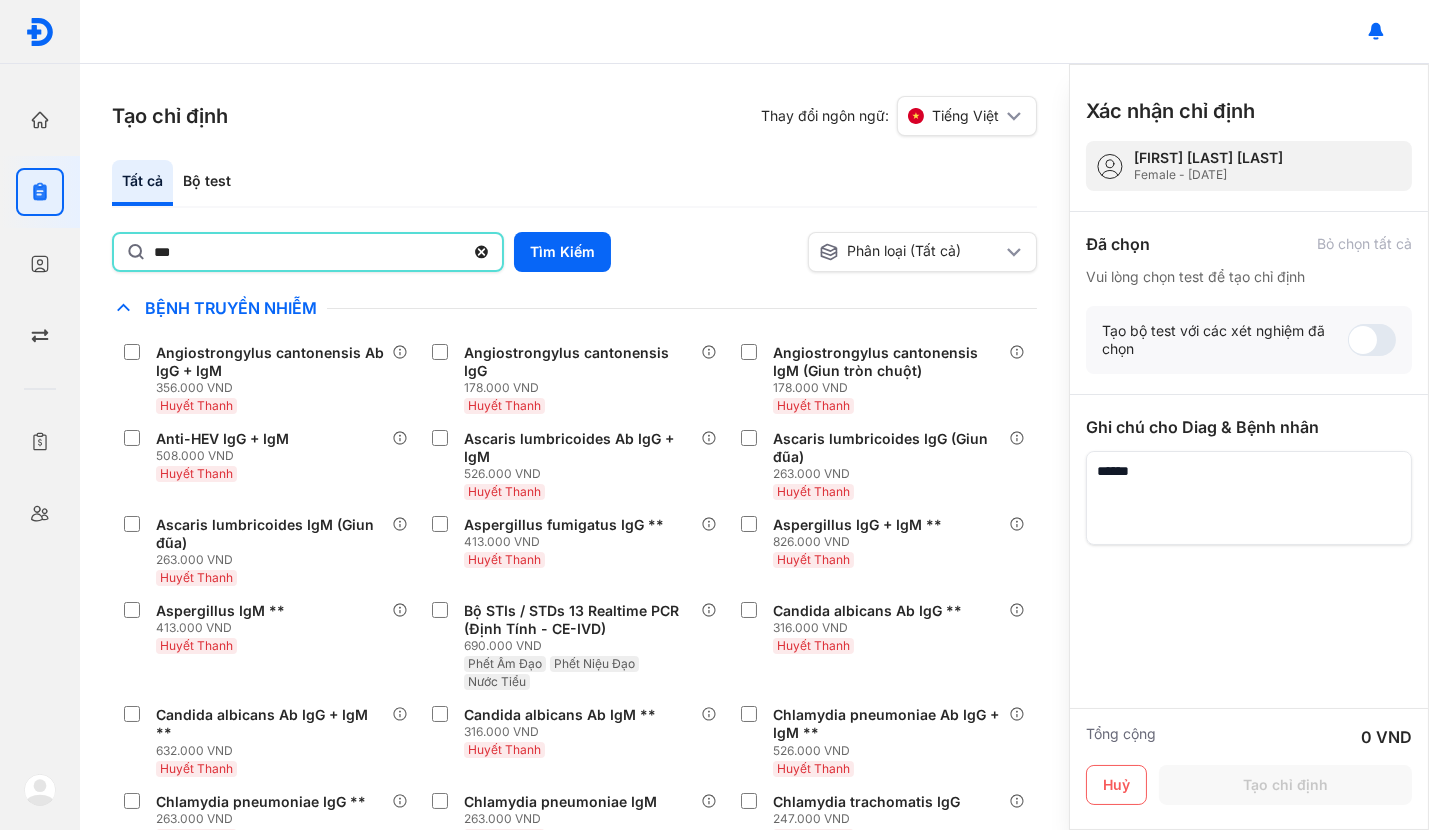 type on "**********" 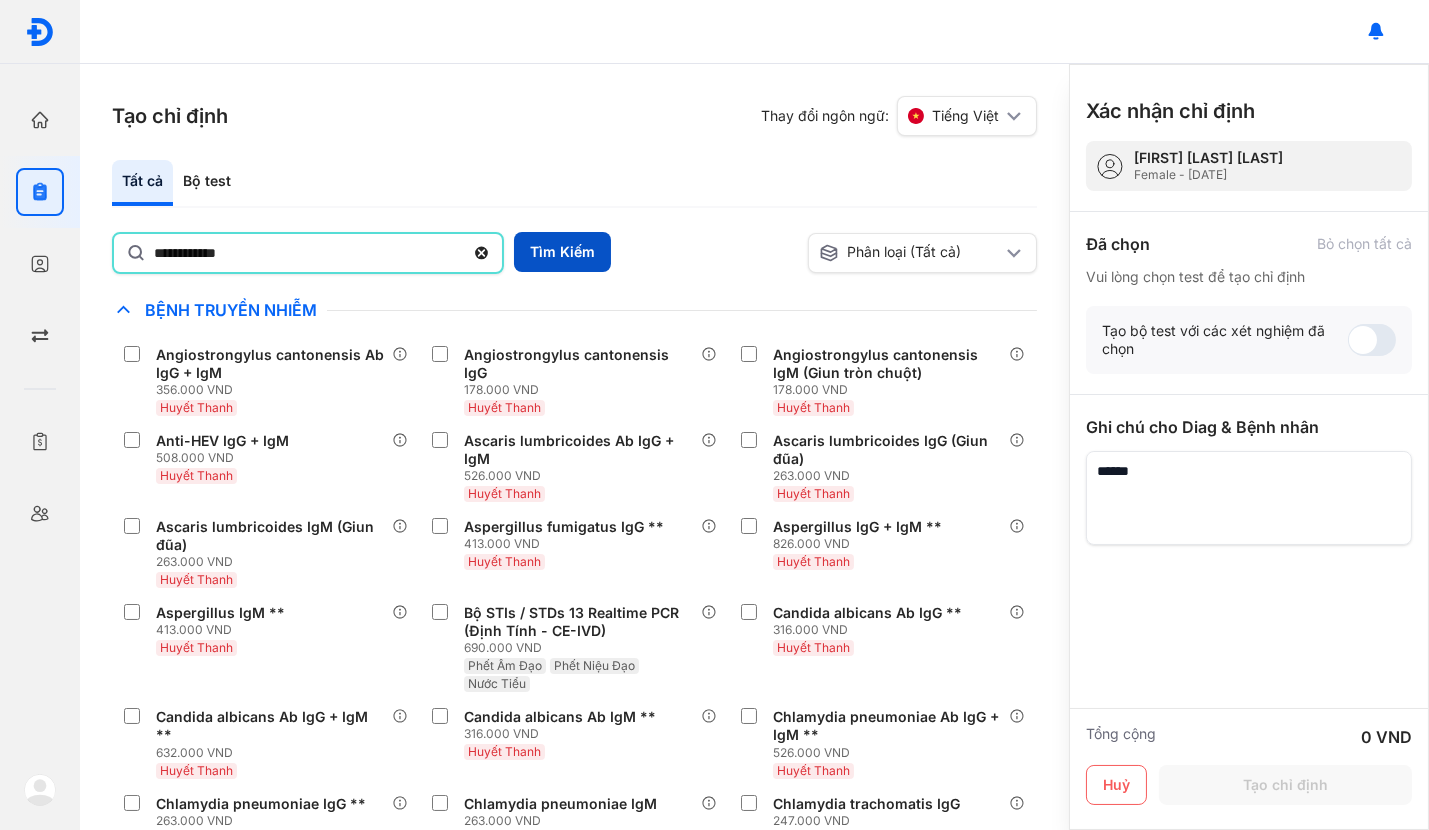 click on "Tìm Kiếm" at bounding box center (562, 252) 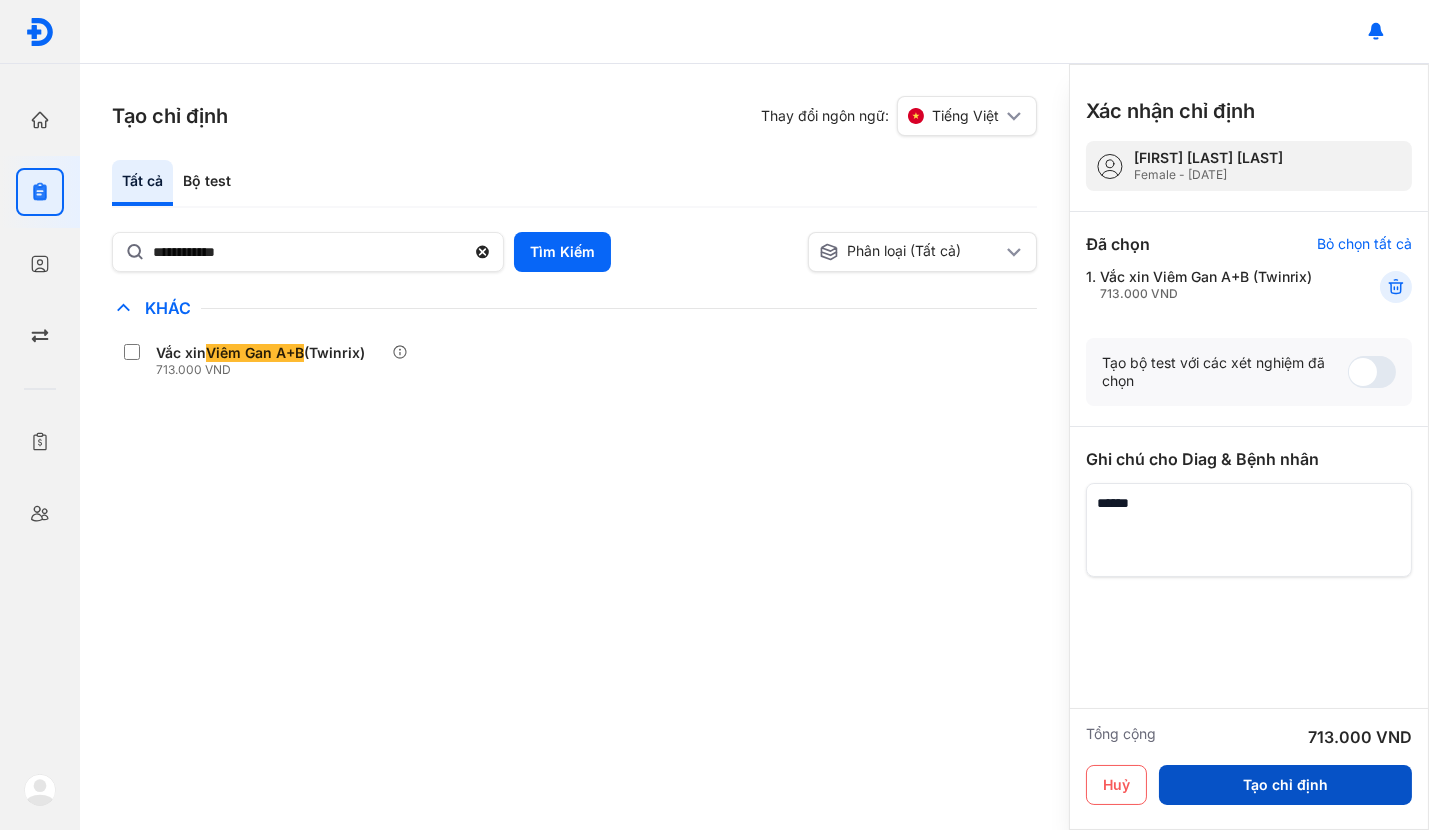 click on "Tạo chỉ định" at bounding box center (1285, 785) 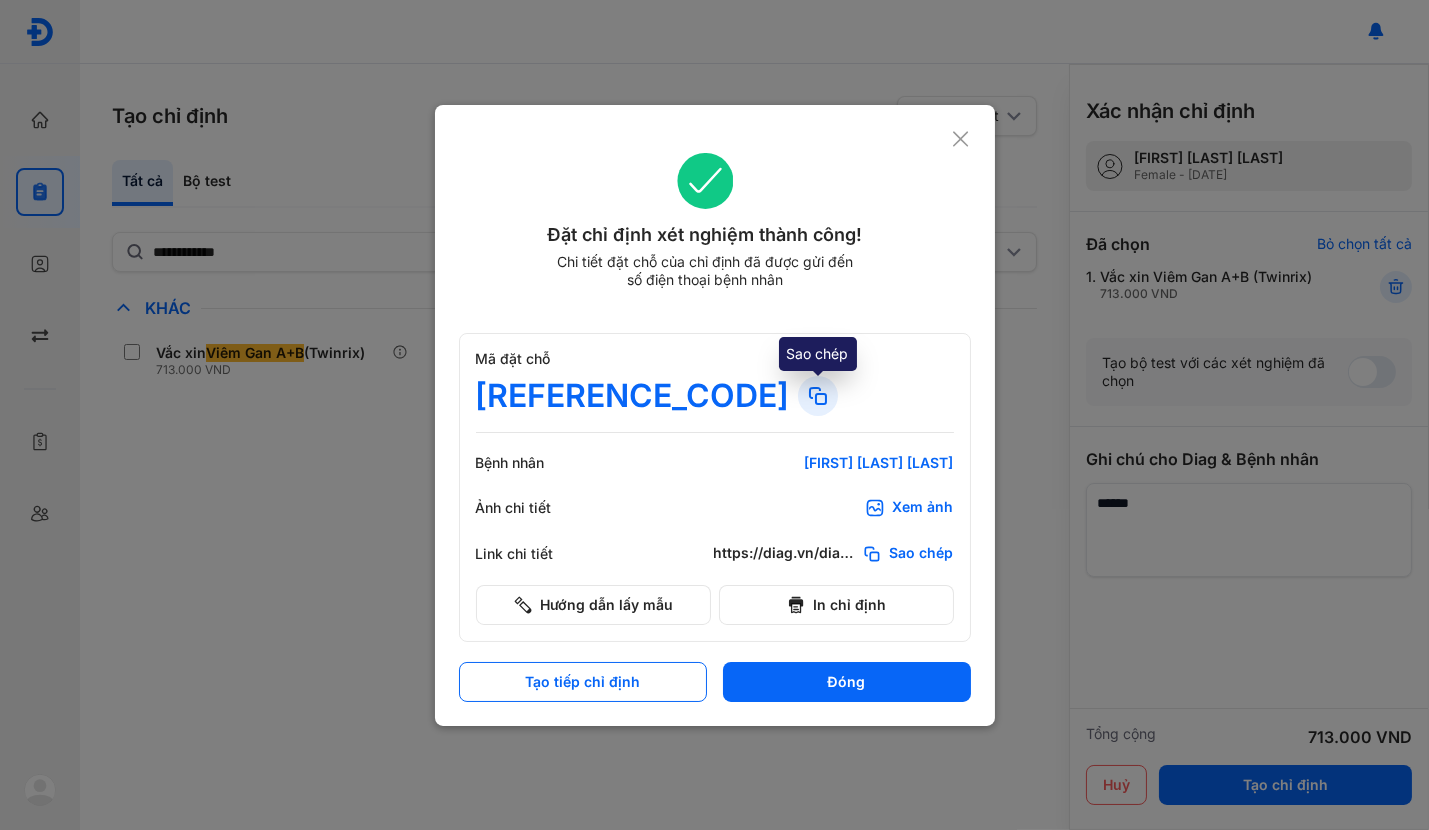 click 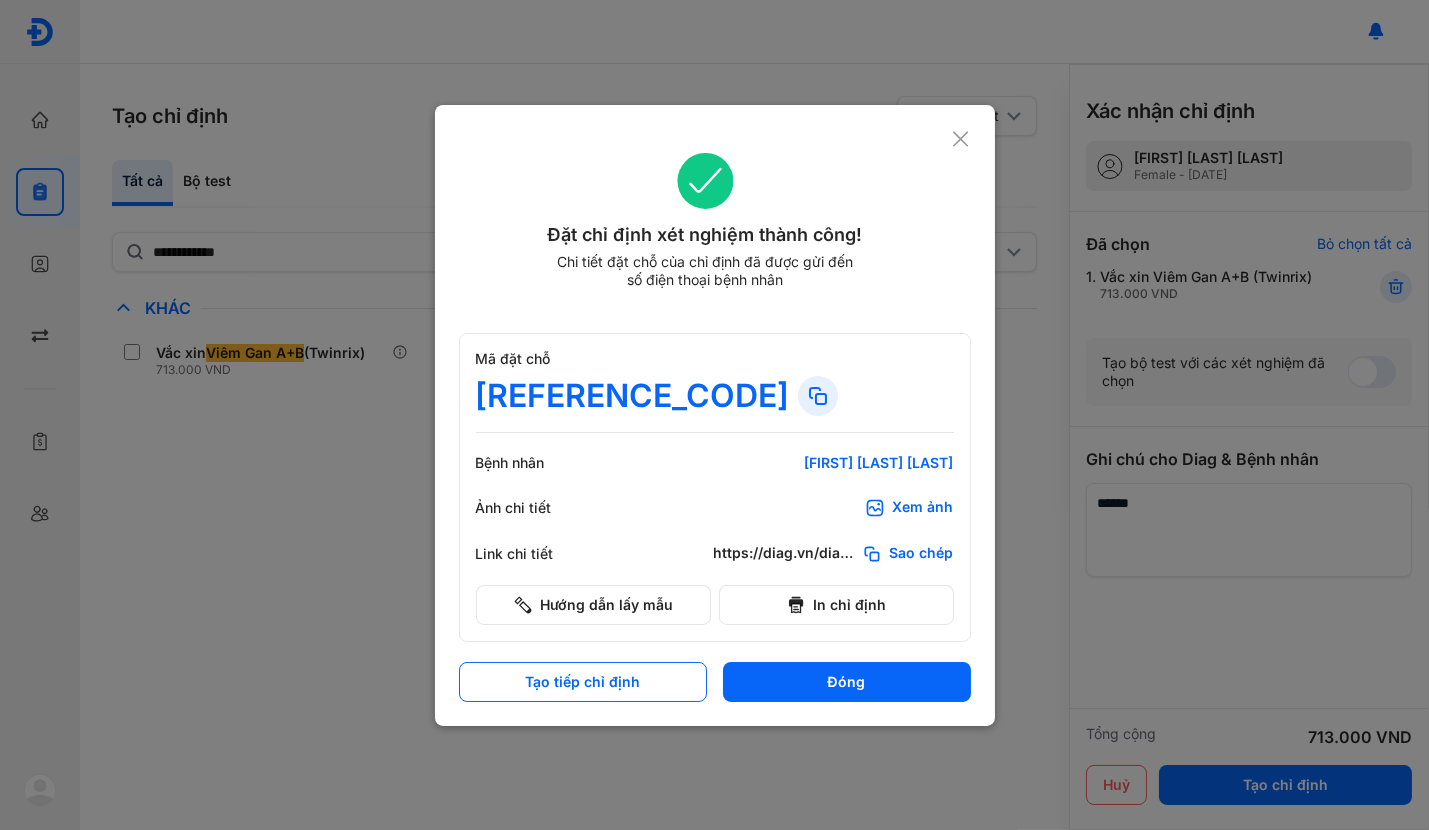 click 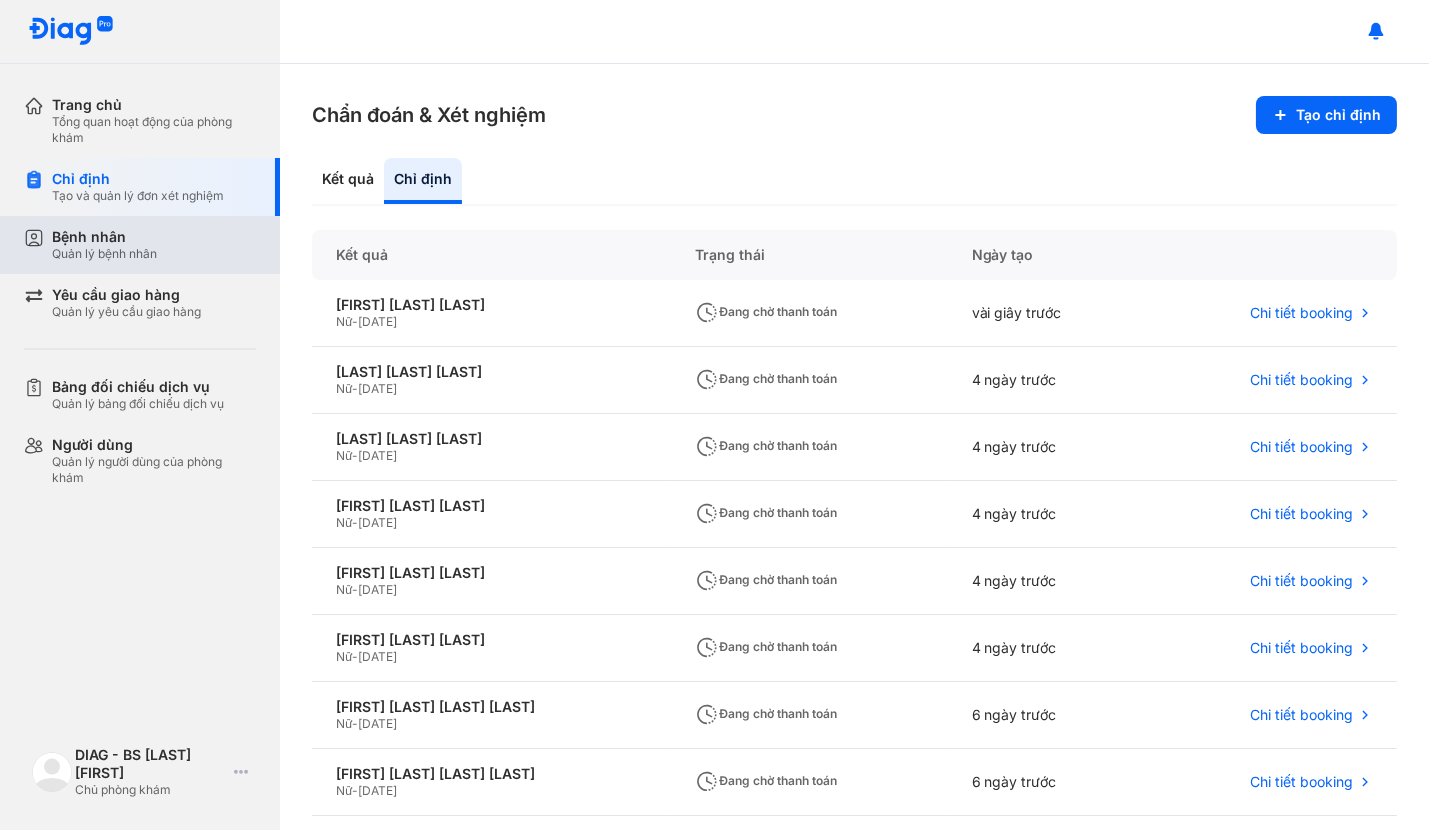click on "Bệnh nhân" at bounding box center [104, 237] 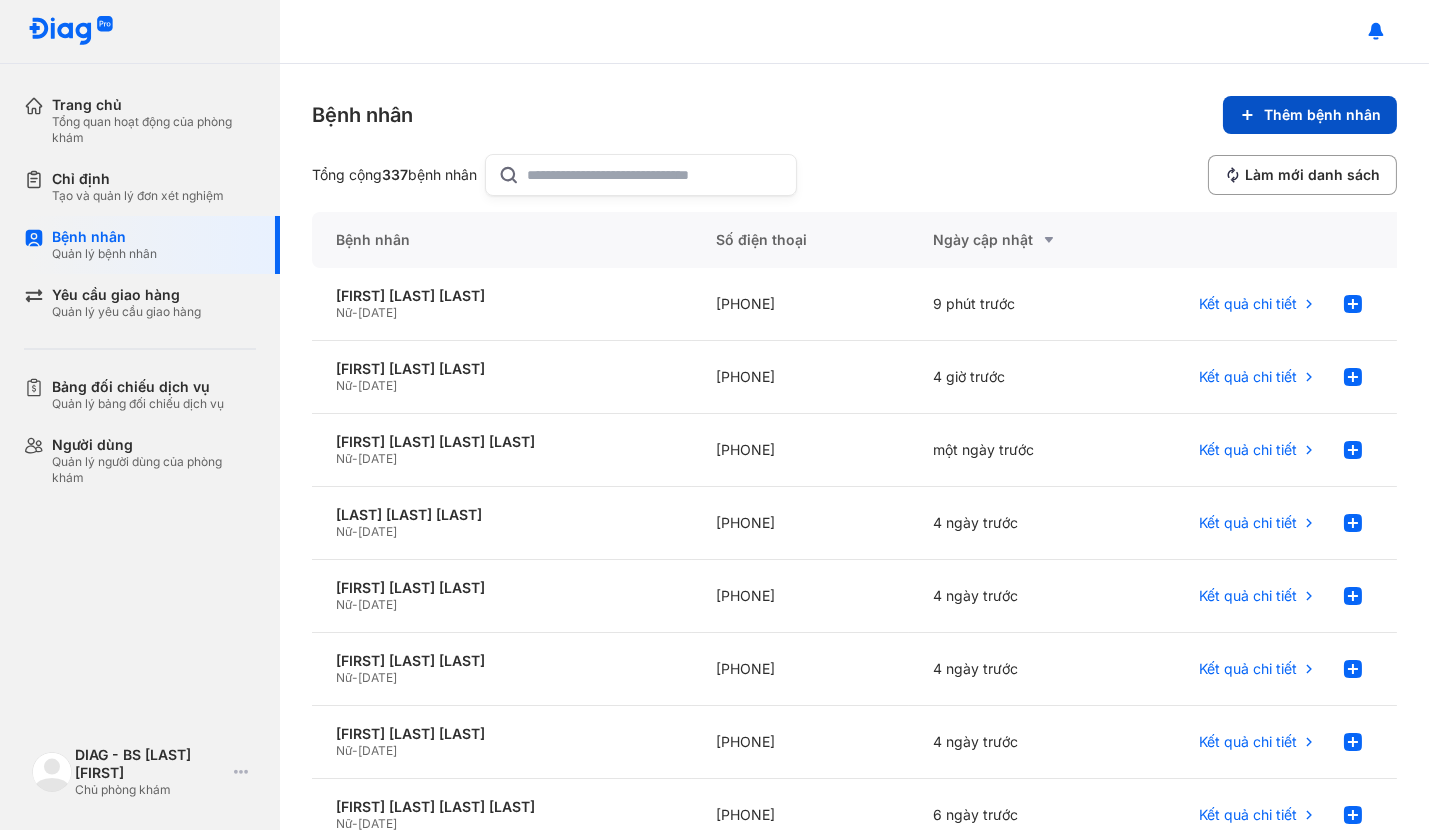click on "Thêm bệnh nhân" 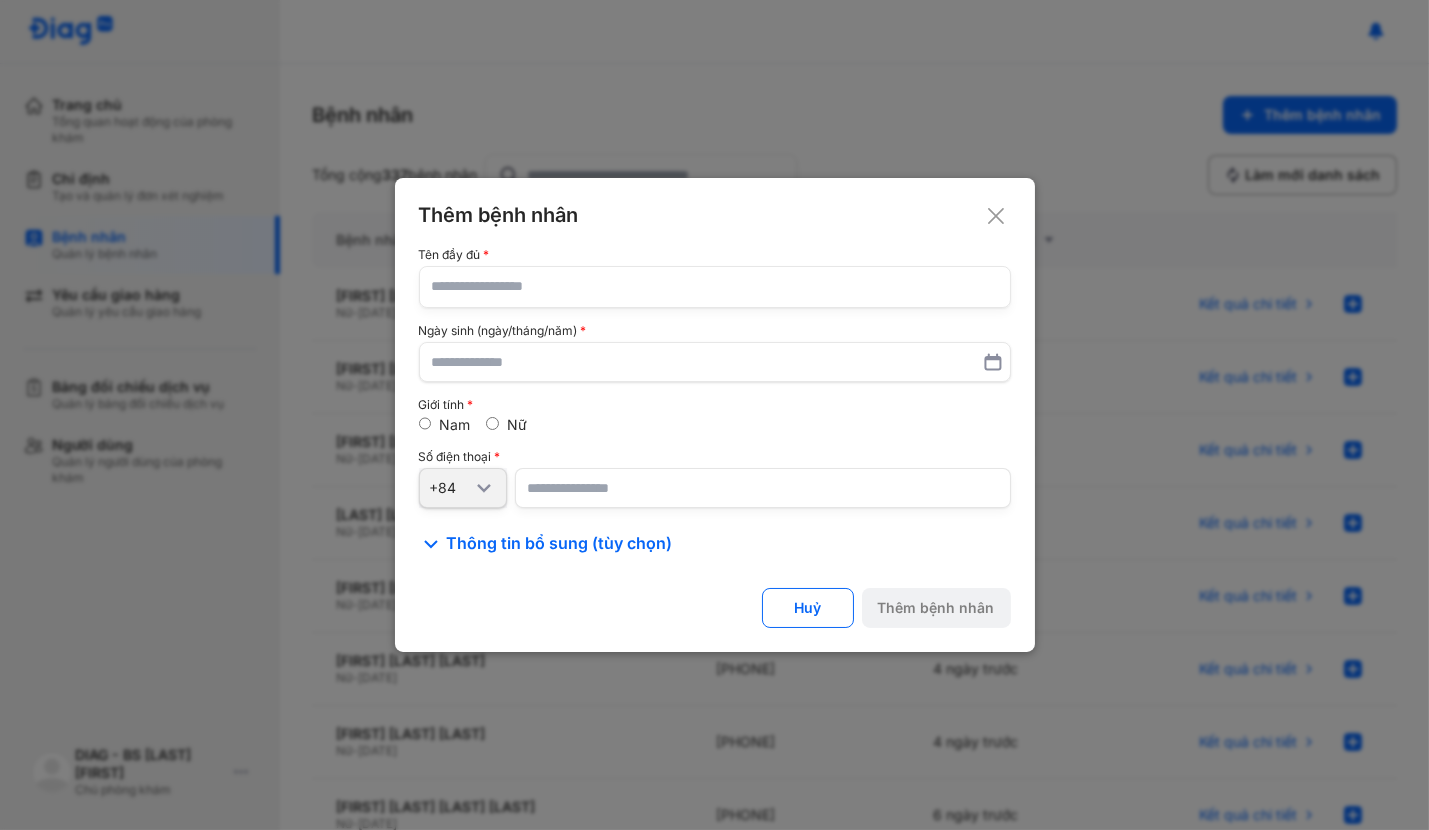 click 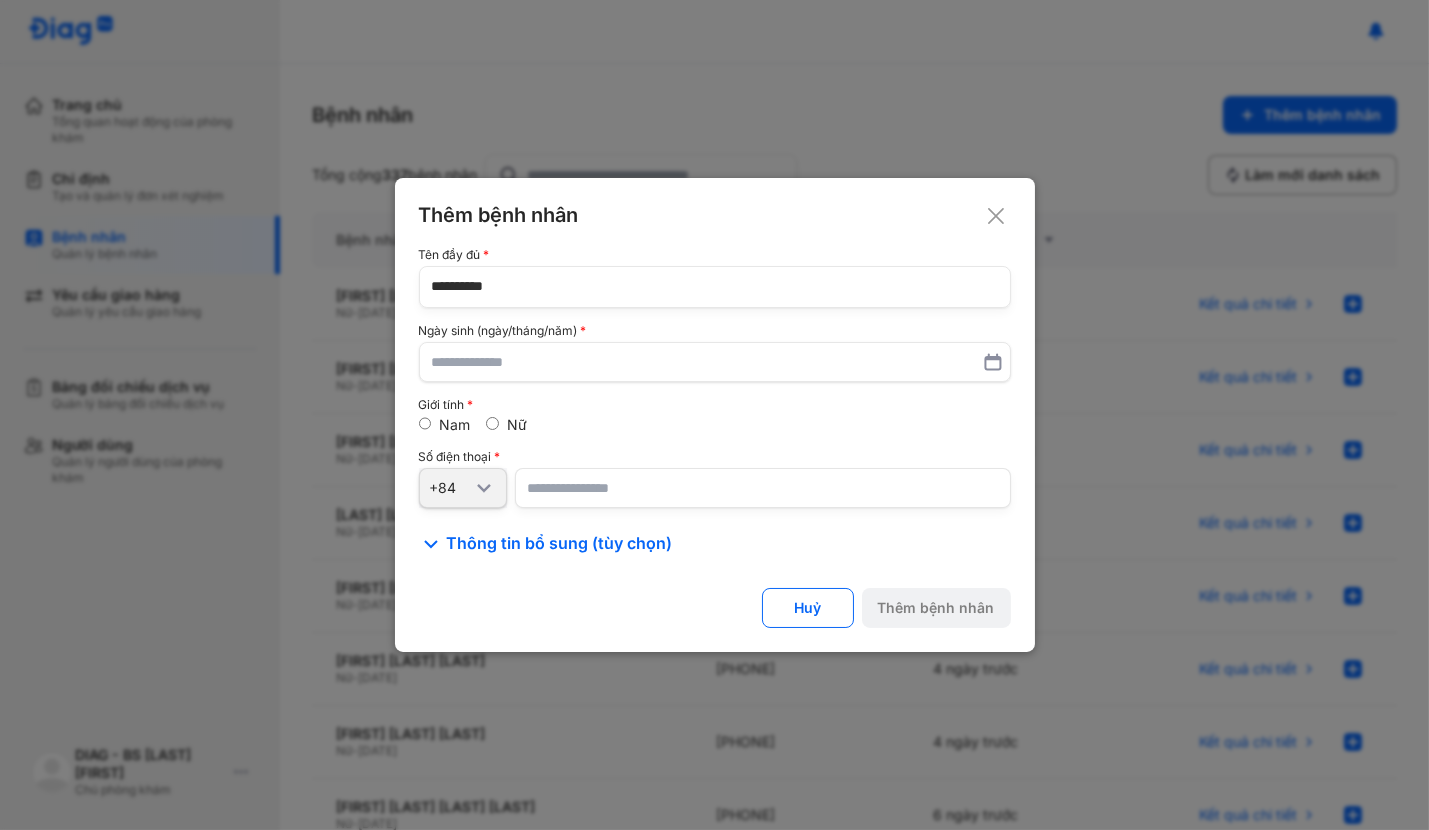 type on "**********" 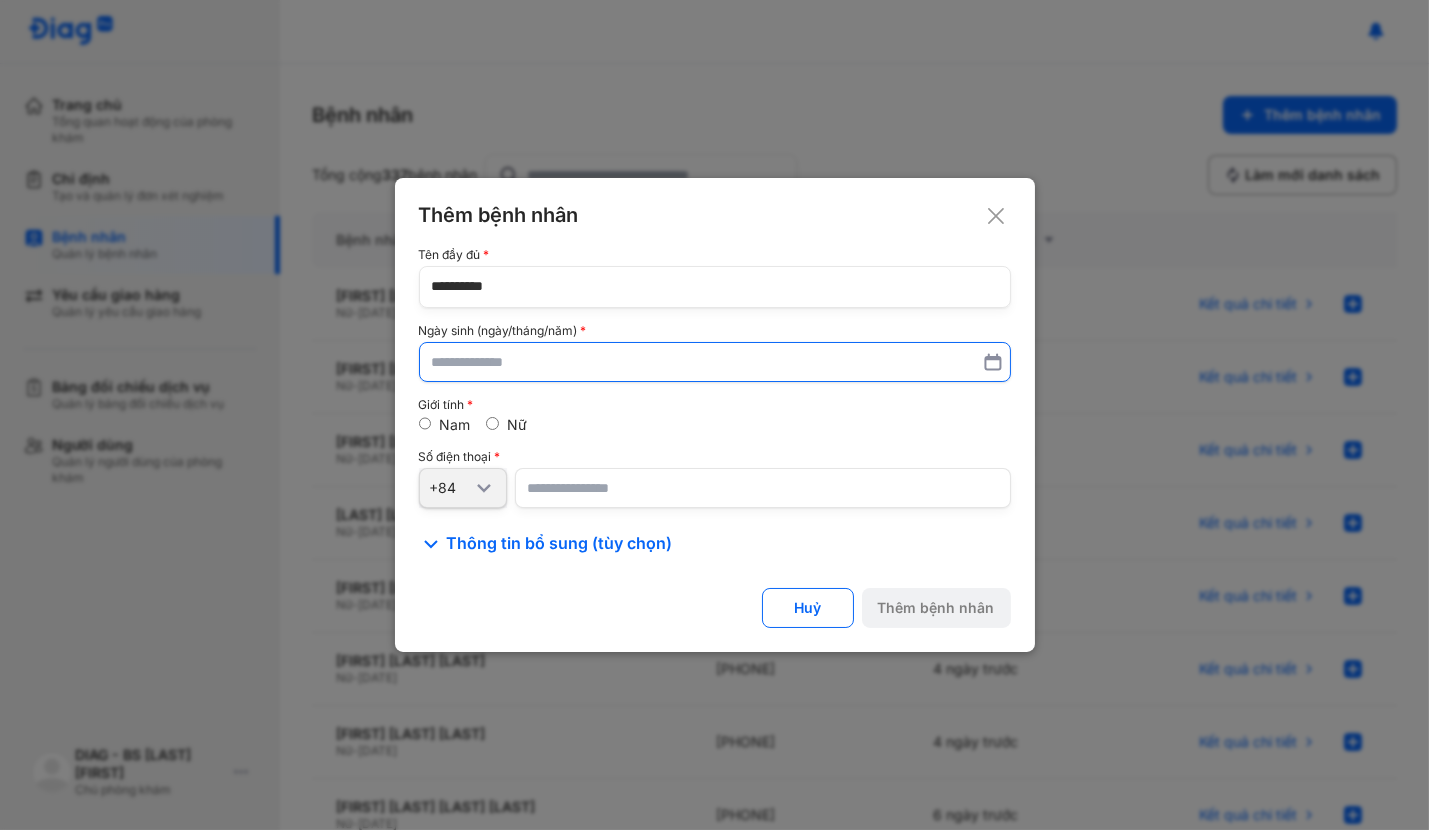 click at bounding box center (715, 362) 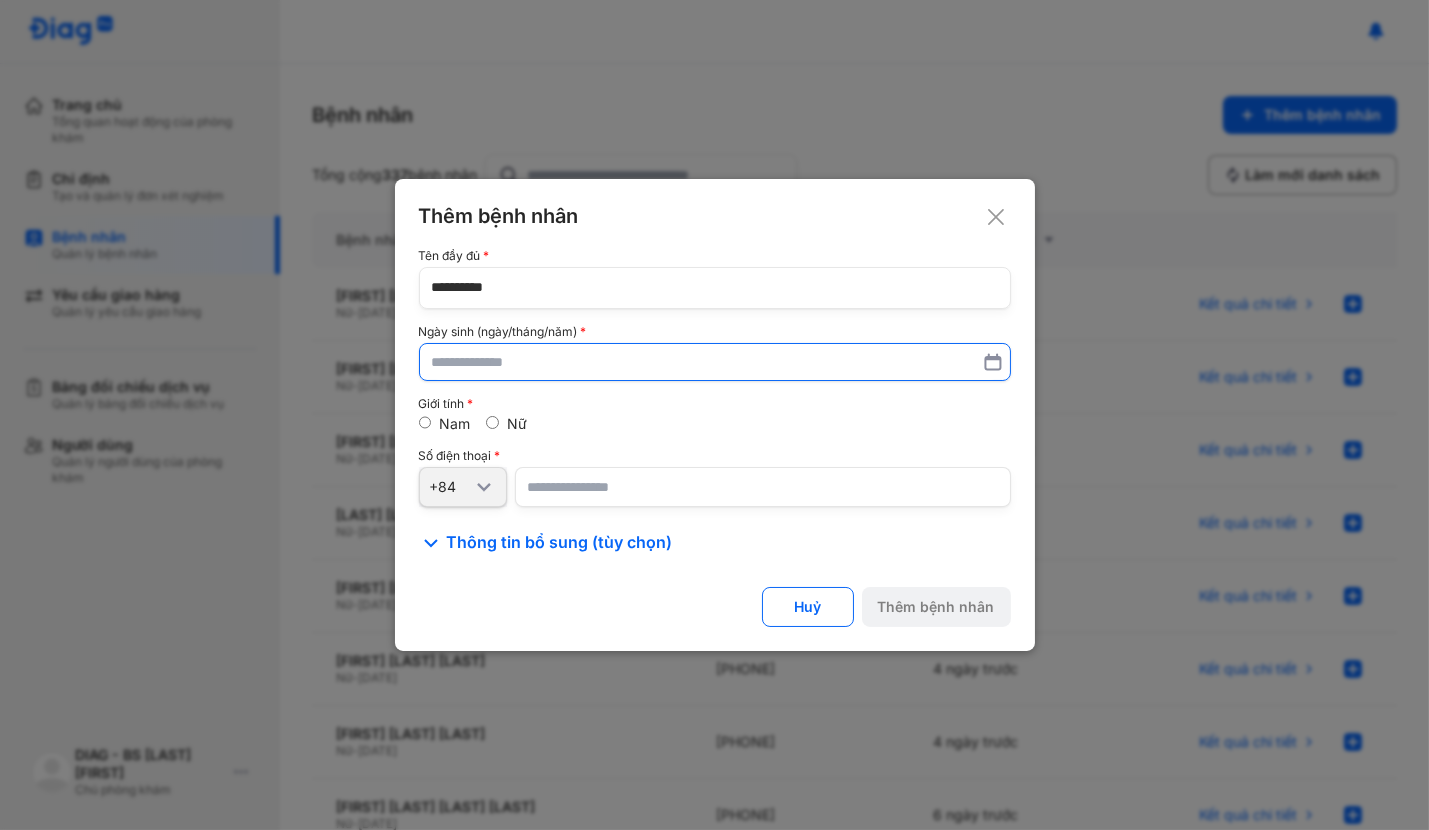 click at bounding box center [715, 362] 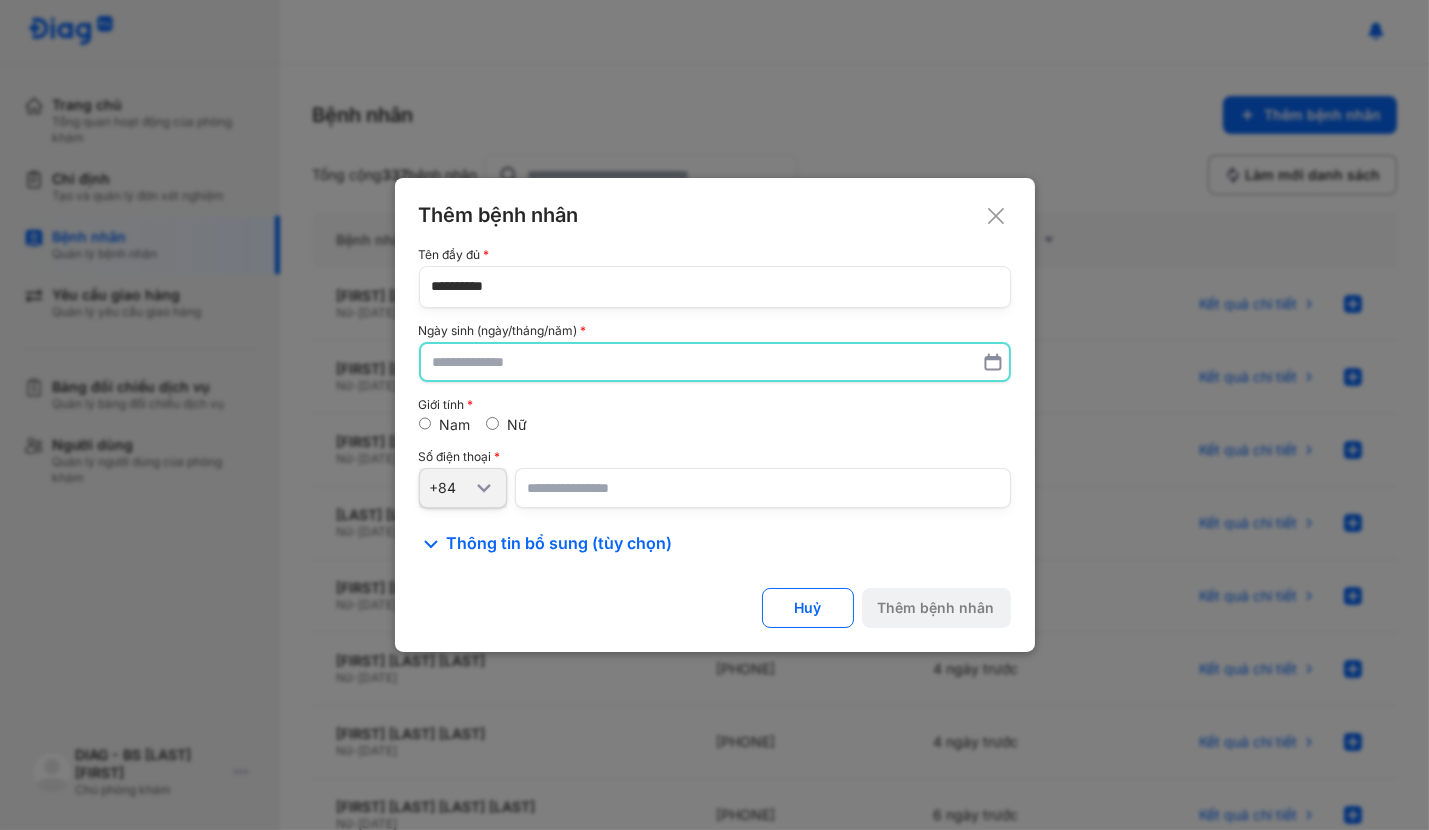 click at bounding box center (715, 362) 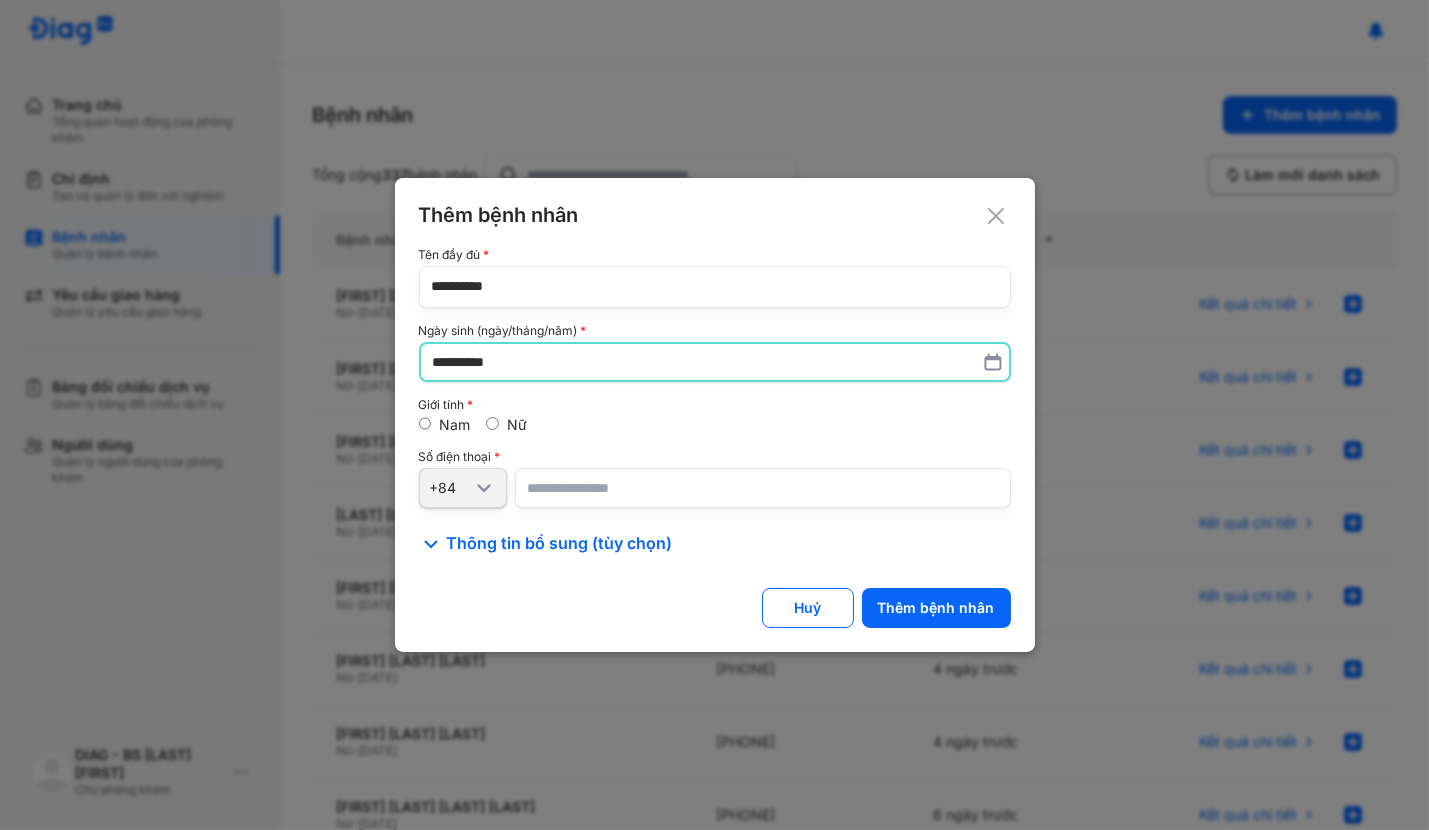 type on "**********" 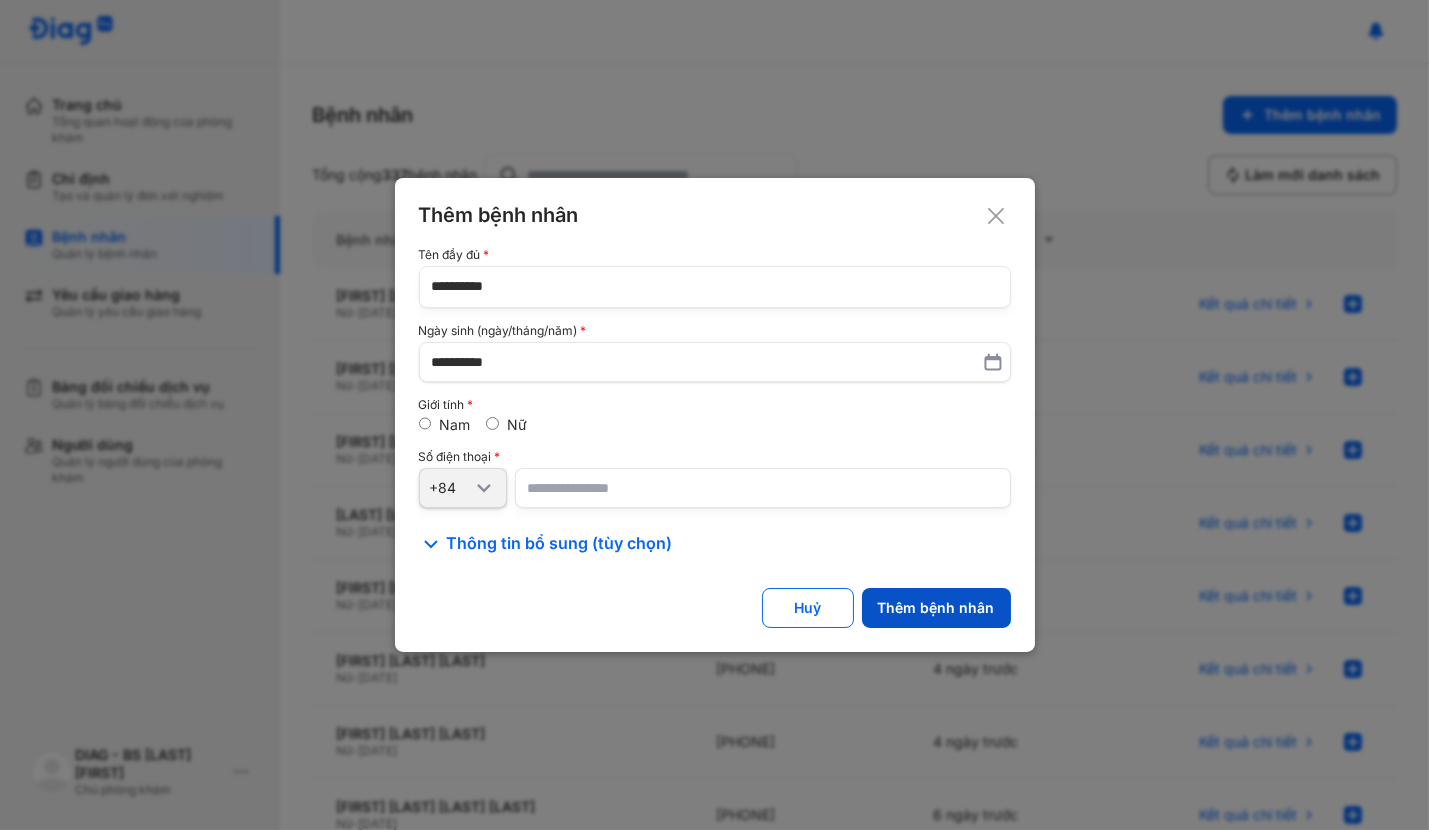 click on "Thêm bệnh nhân" 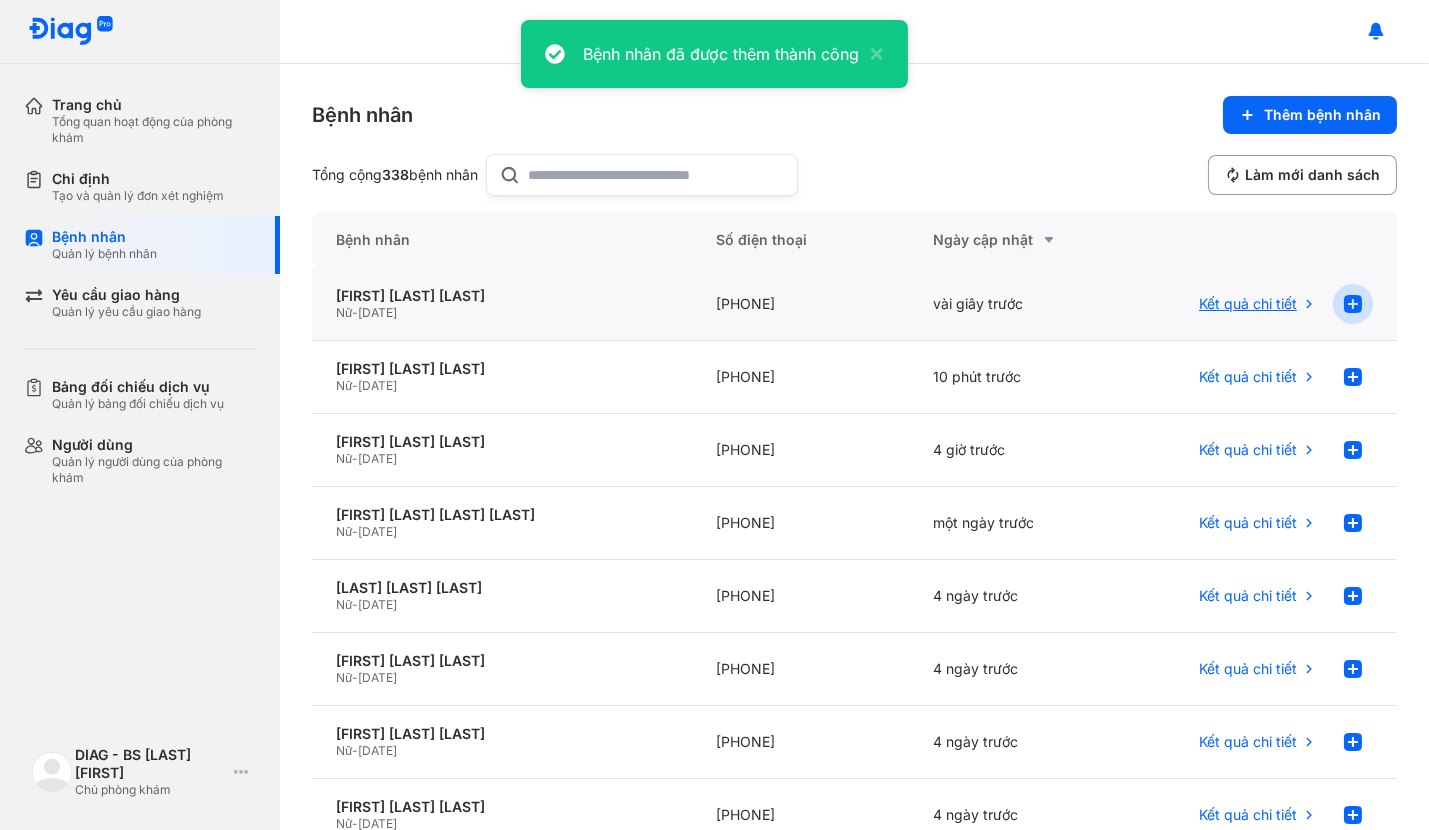 click 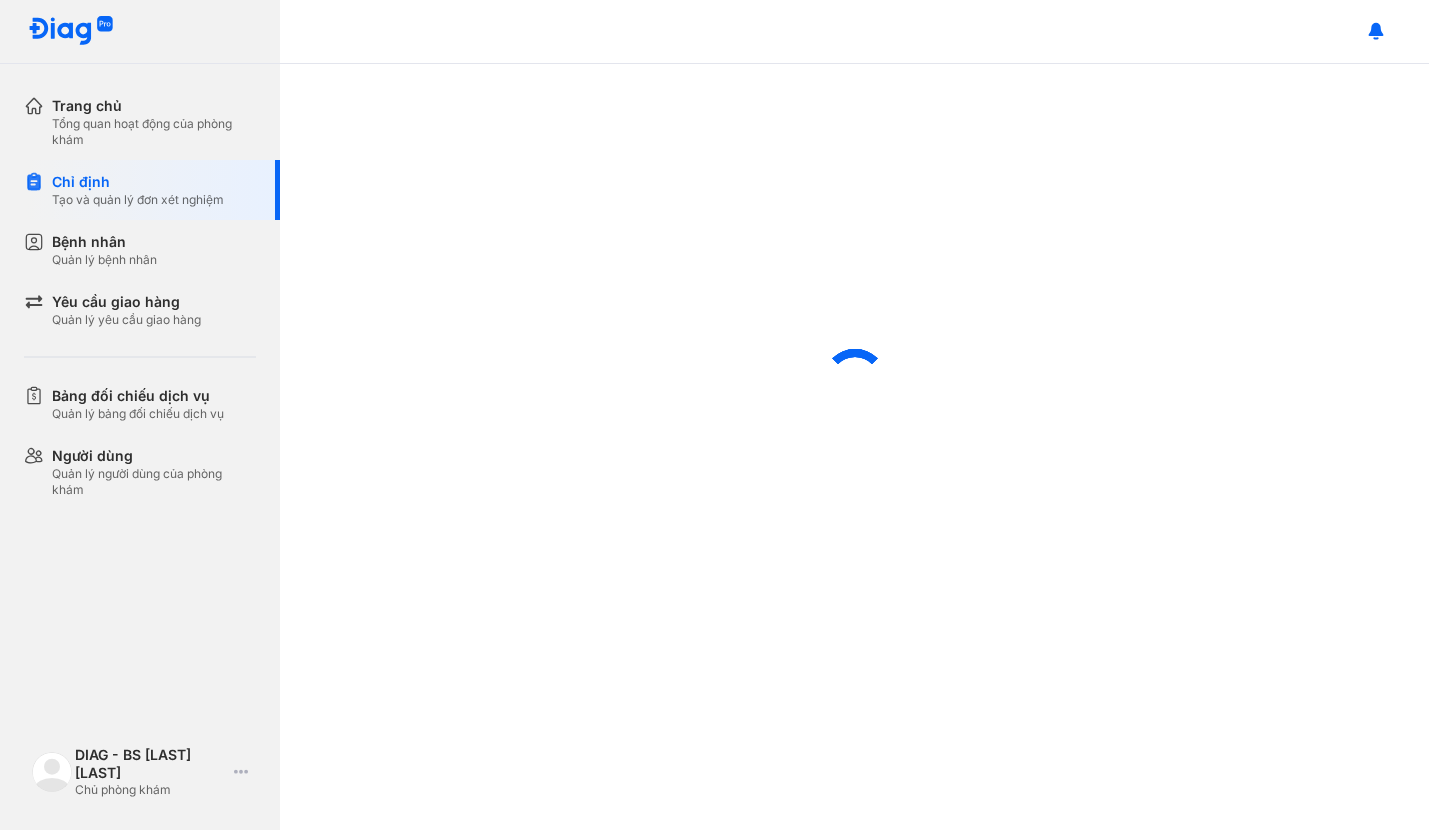 scroll, scrollTop: 0, scrollLeft: 0, axis: both 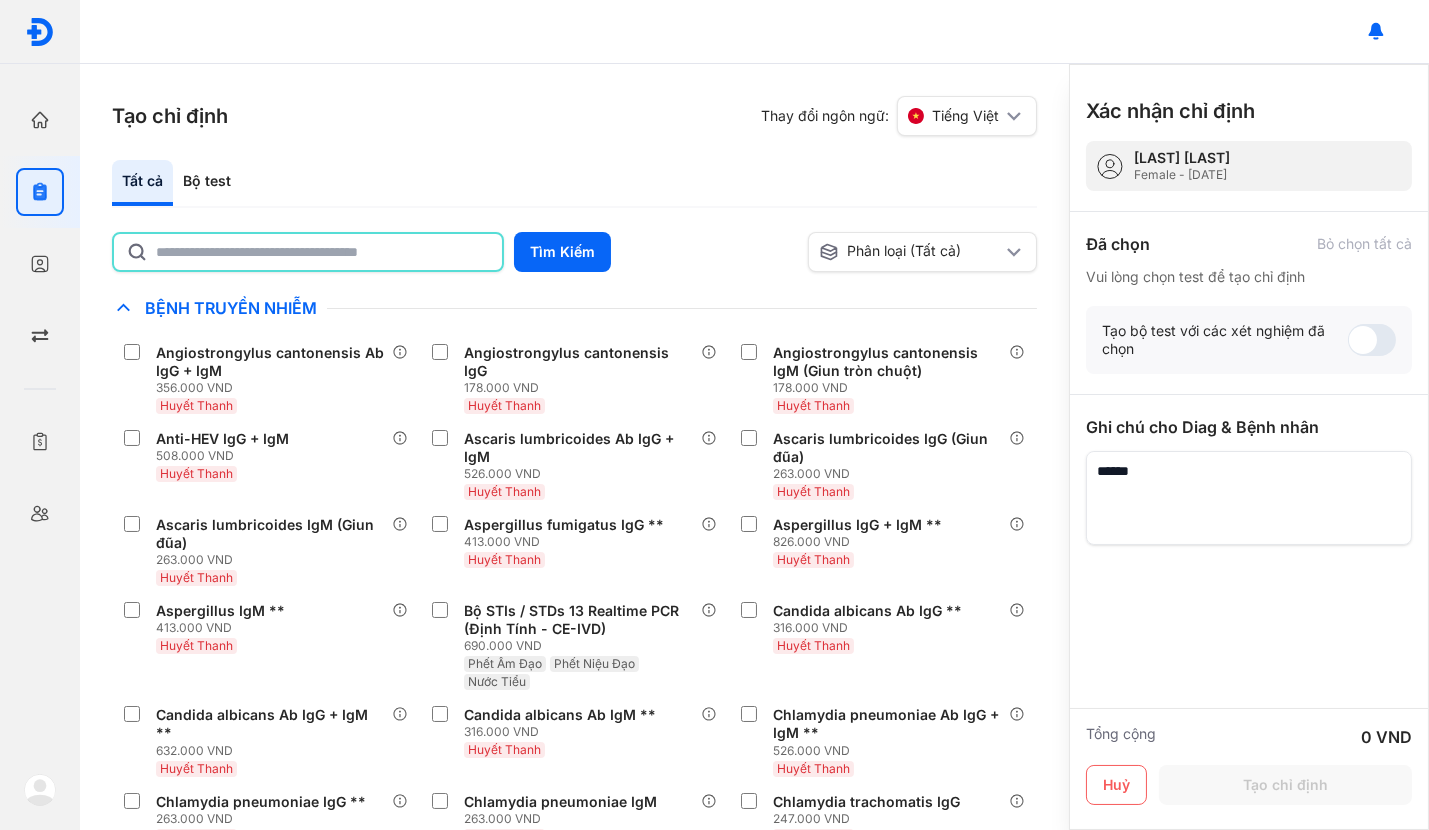 click 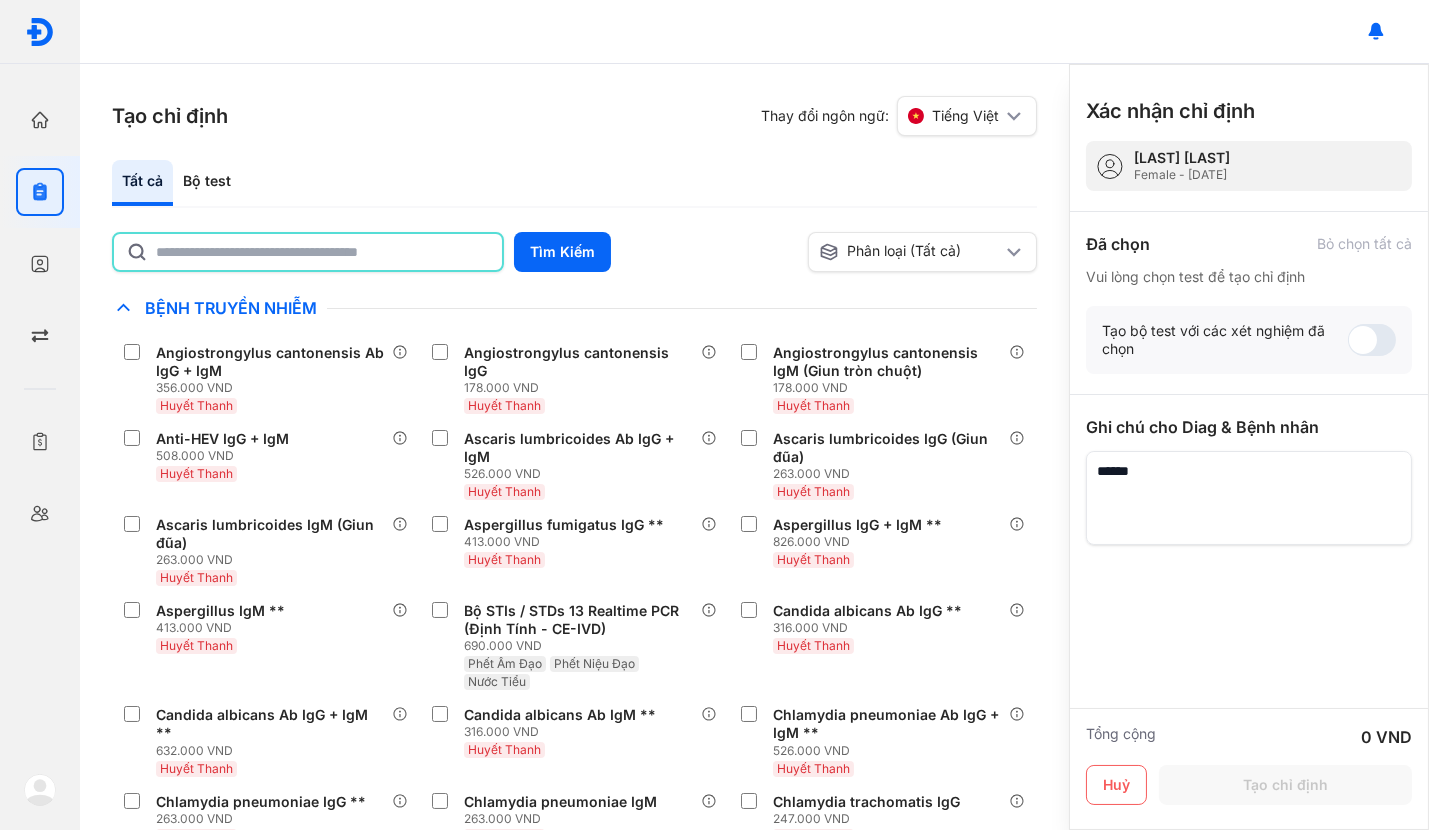 type on "********" 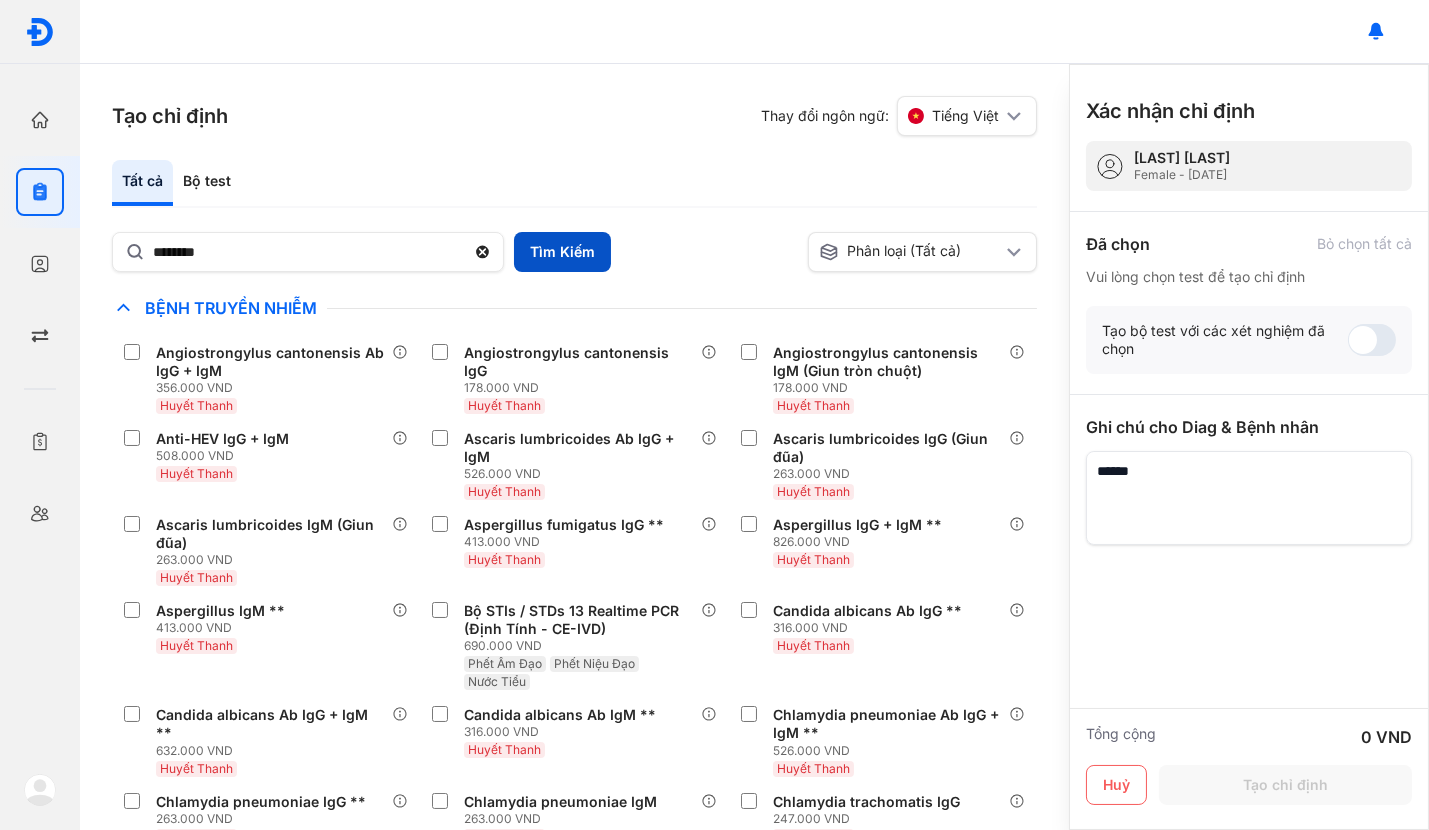 click on "Tìm Kiếm" at bounding box center [562, 252] 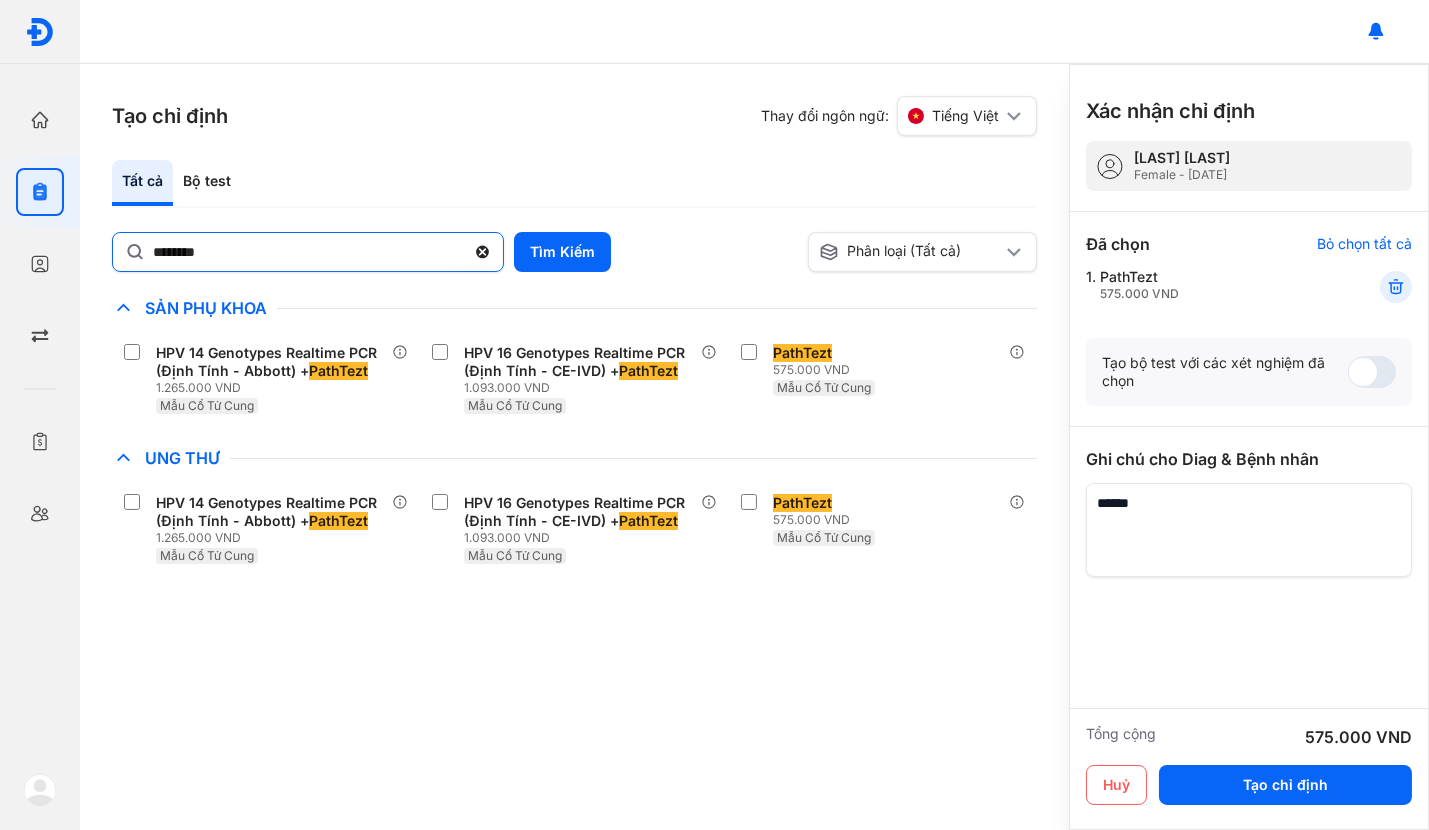 click 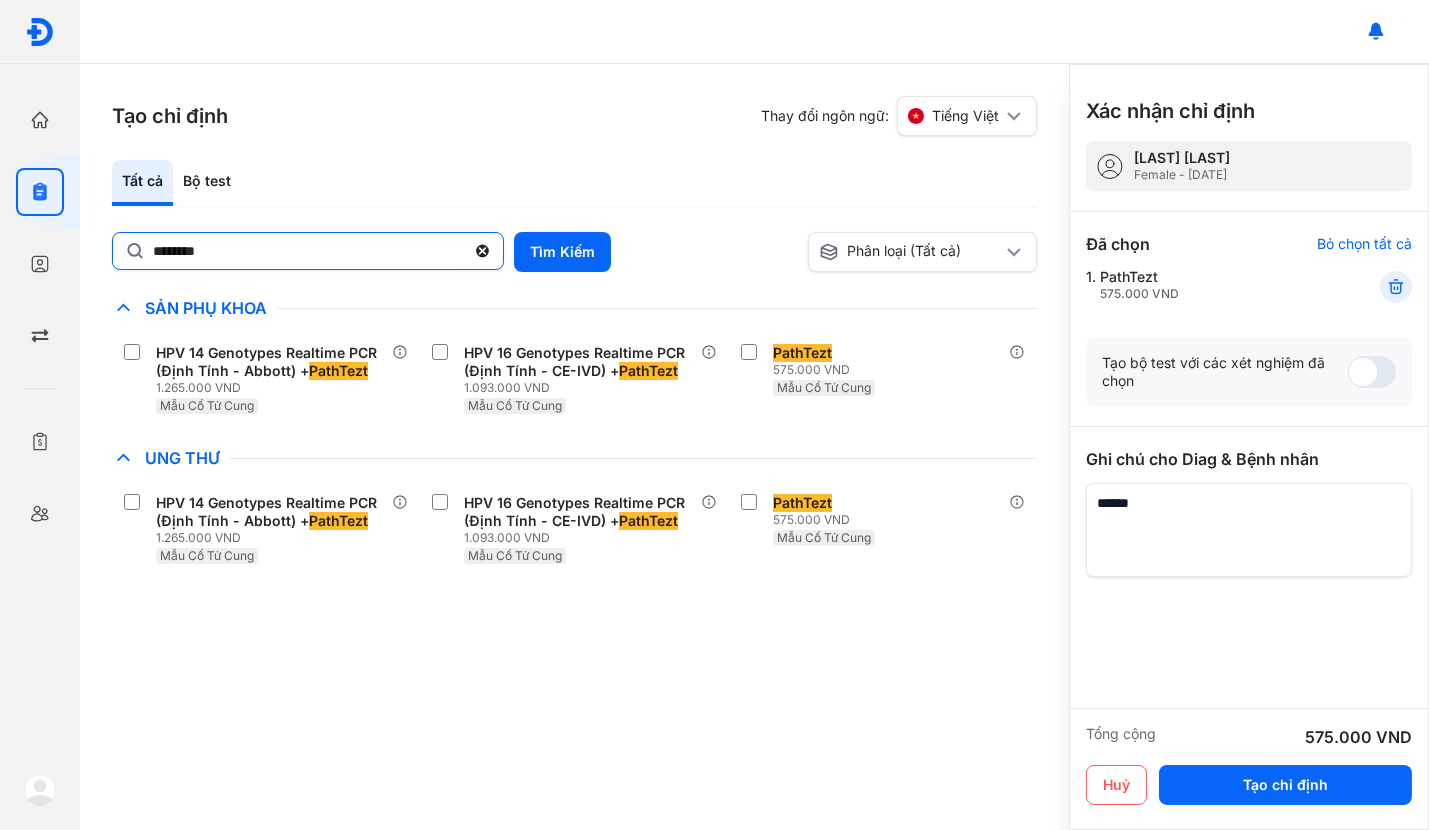 click on "********" 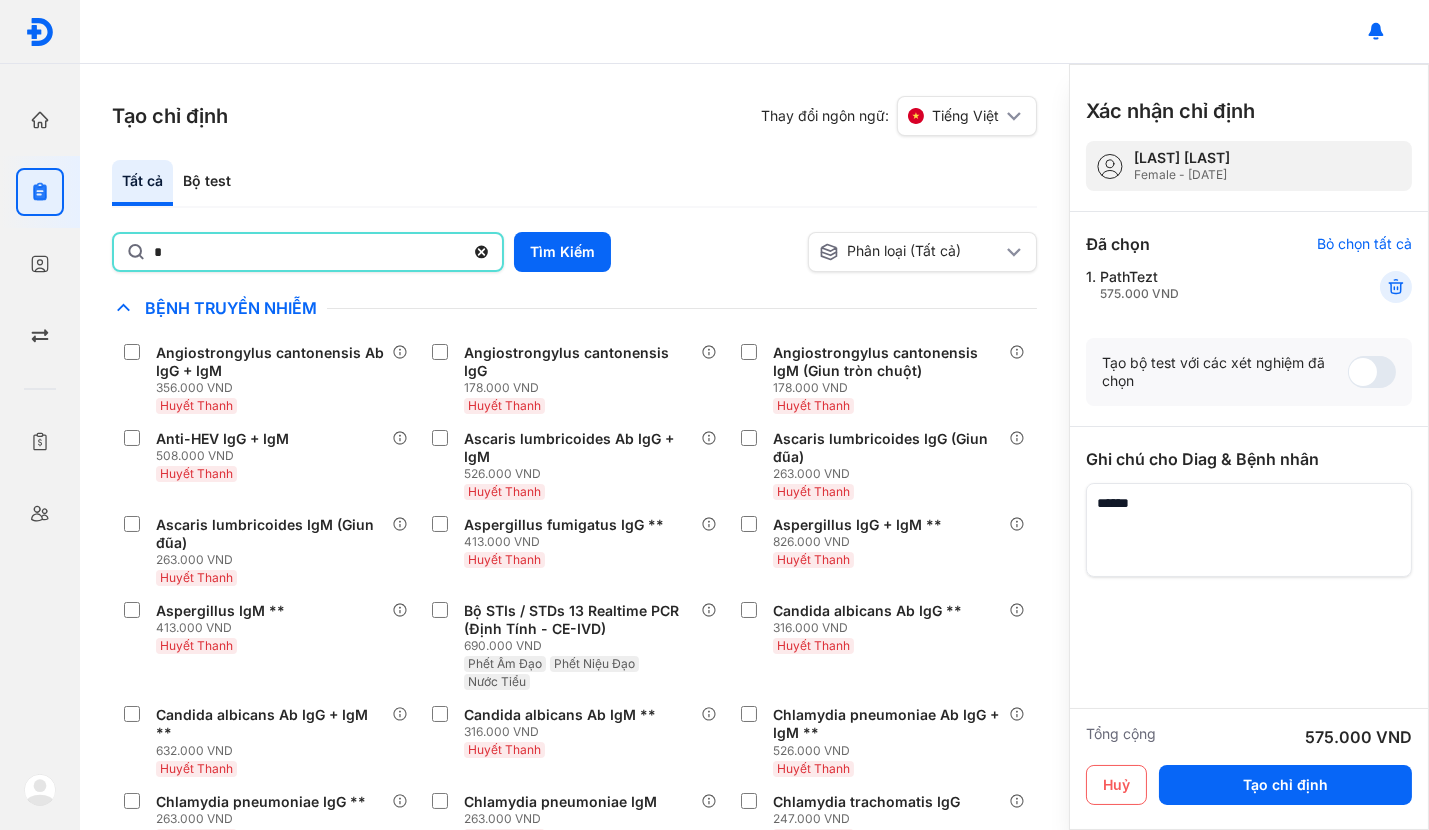 type on "**********" 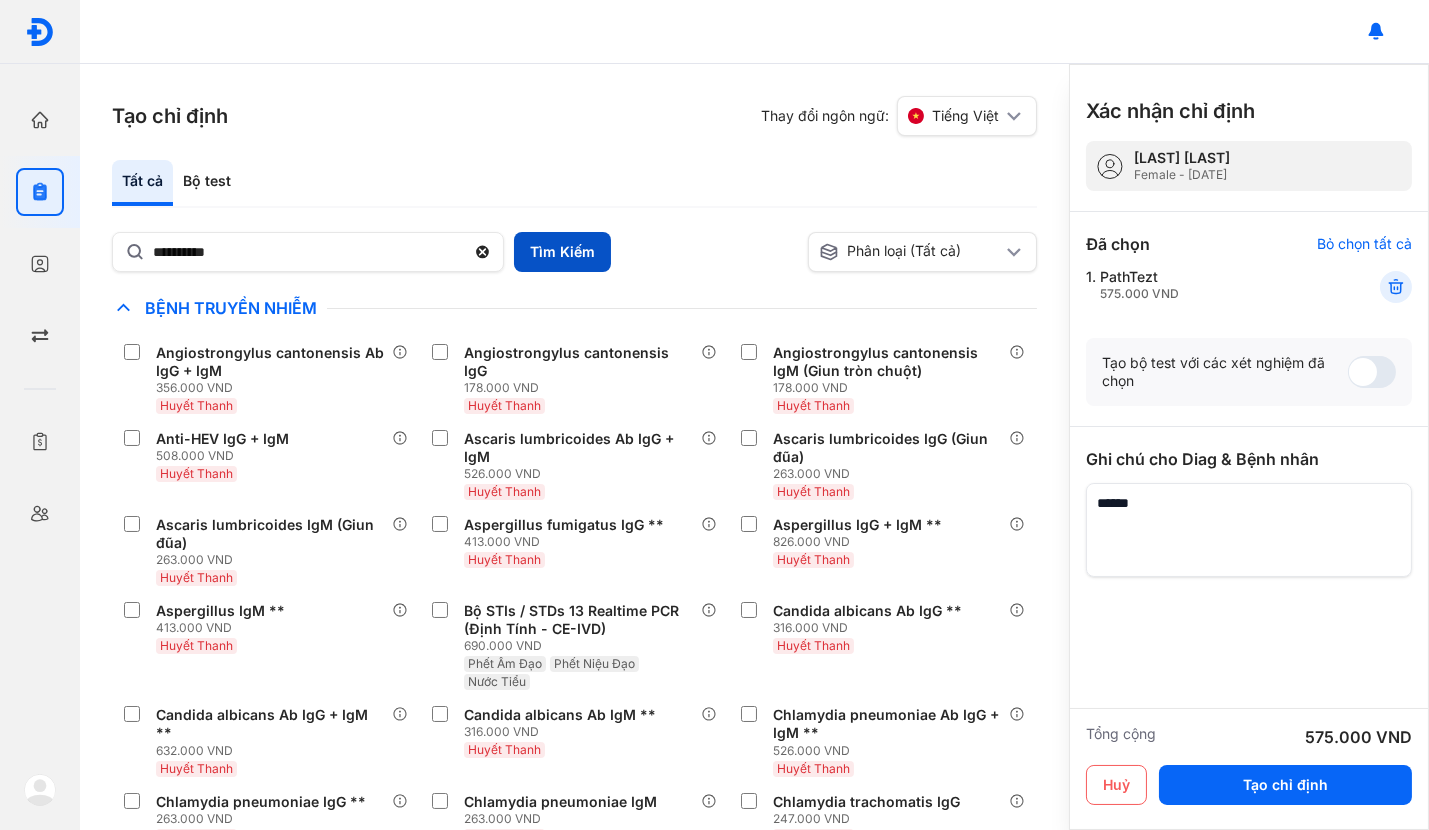 click on "Tìm Kiếm" at bounding box center (562, 252) 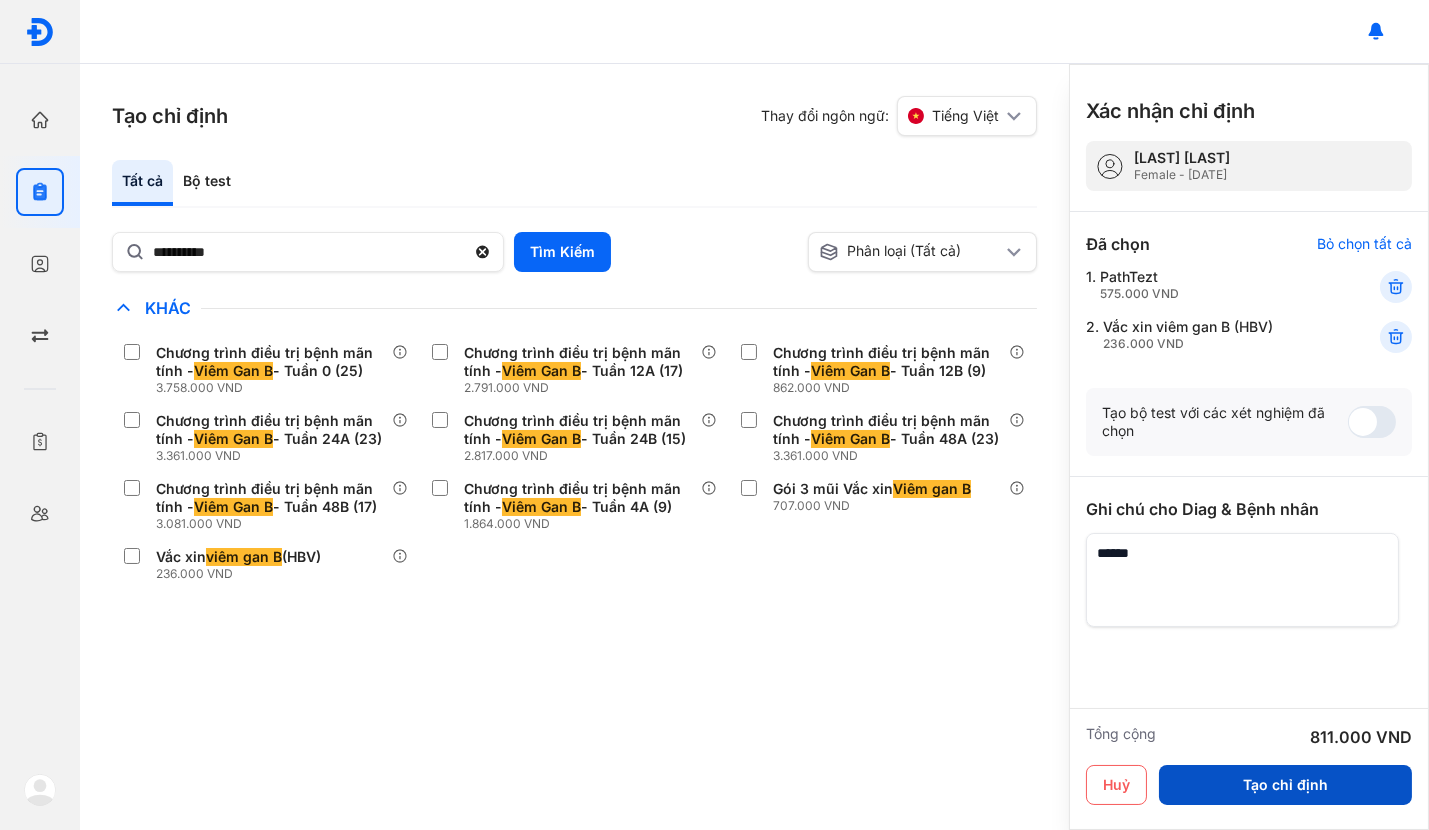 click on "Tạo chỉ định" at bounding box center [1285, 785] 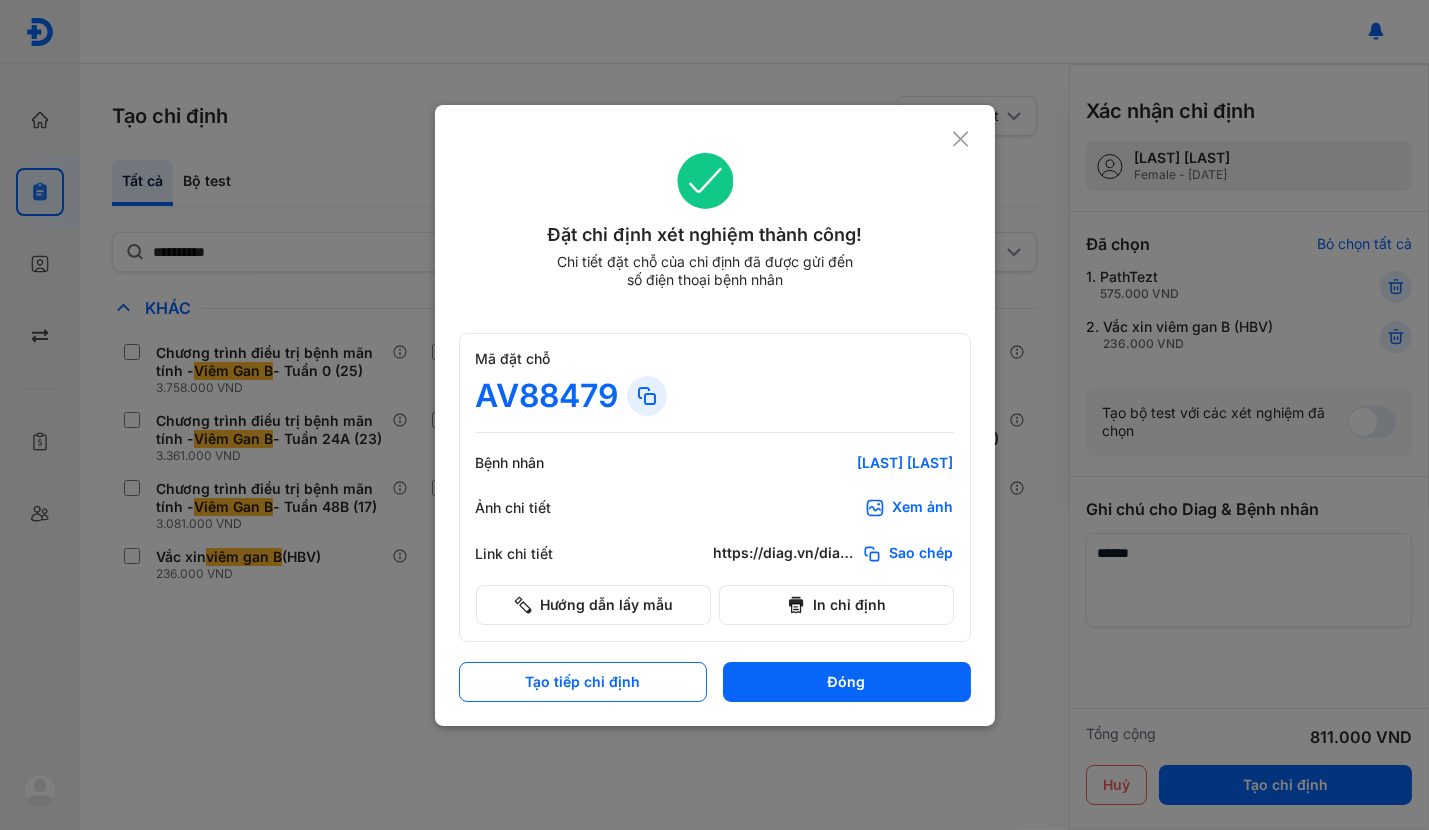 click 